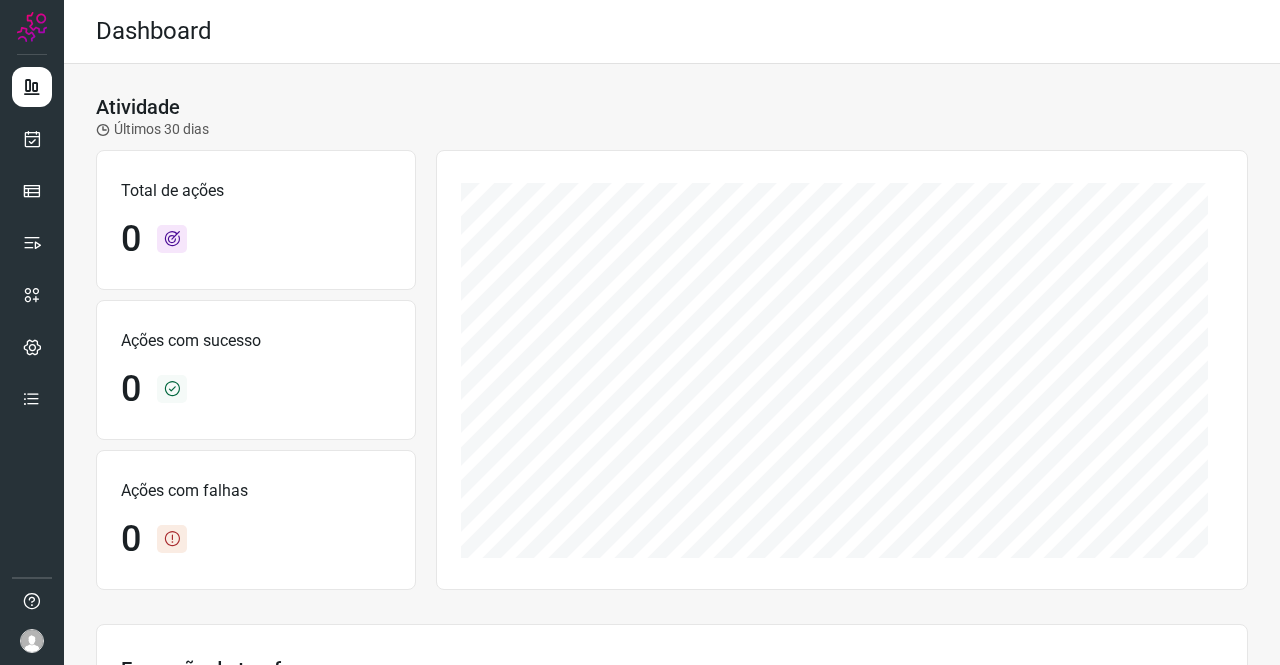 scroll, scrollTop: 0, scrollLeft: 0, axis: both 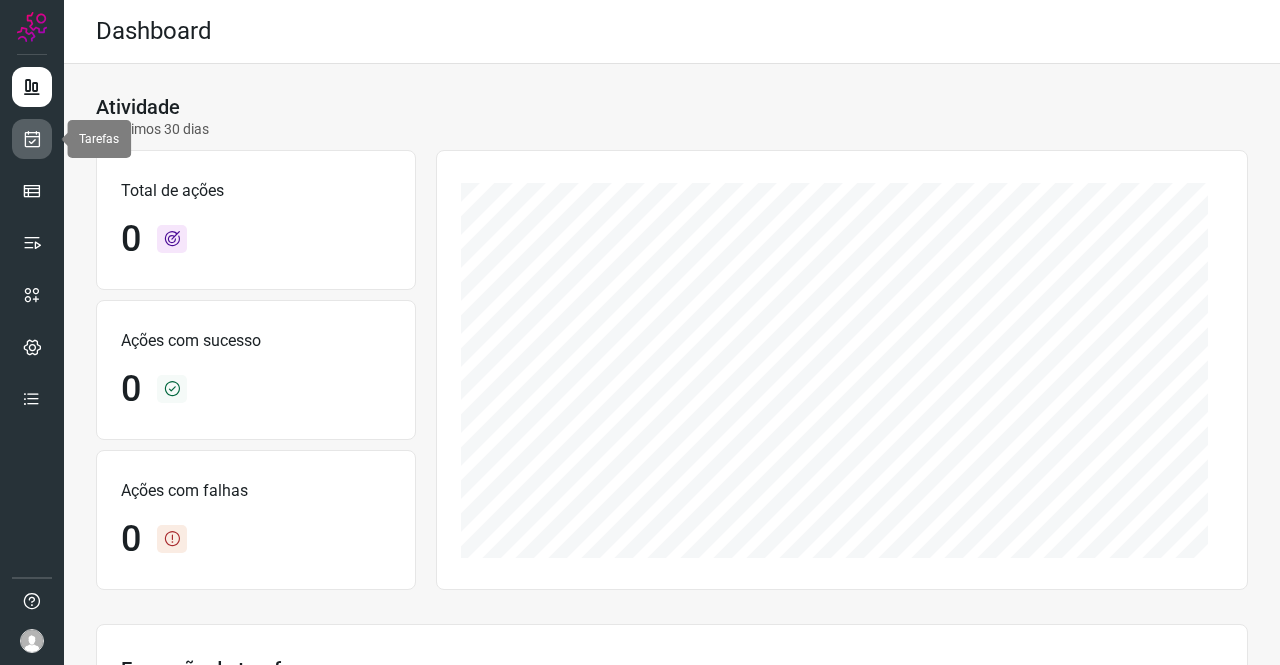 click at bounding box center (32, 139) 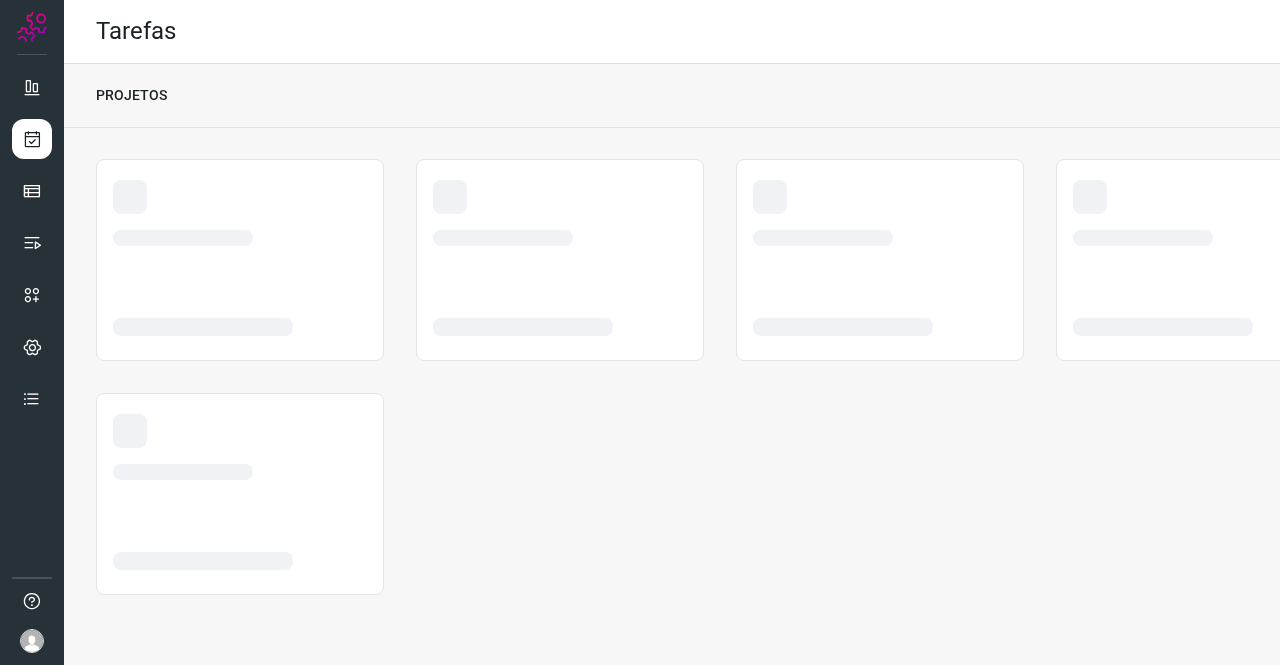 scroll, scrollTop: 0, scrollLeft: 0, axis: both 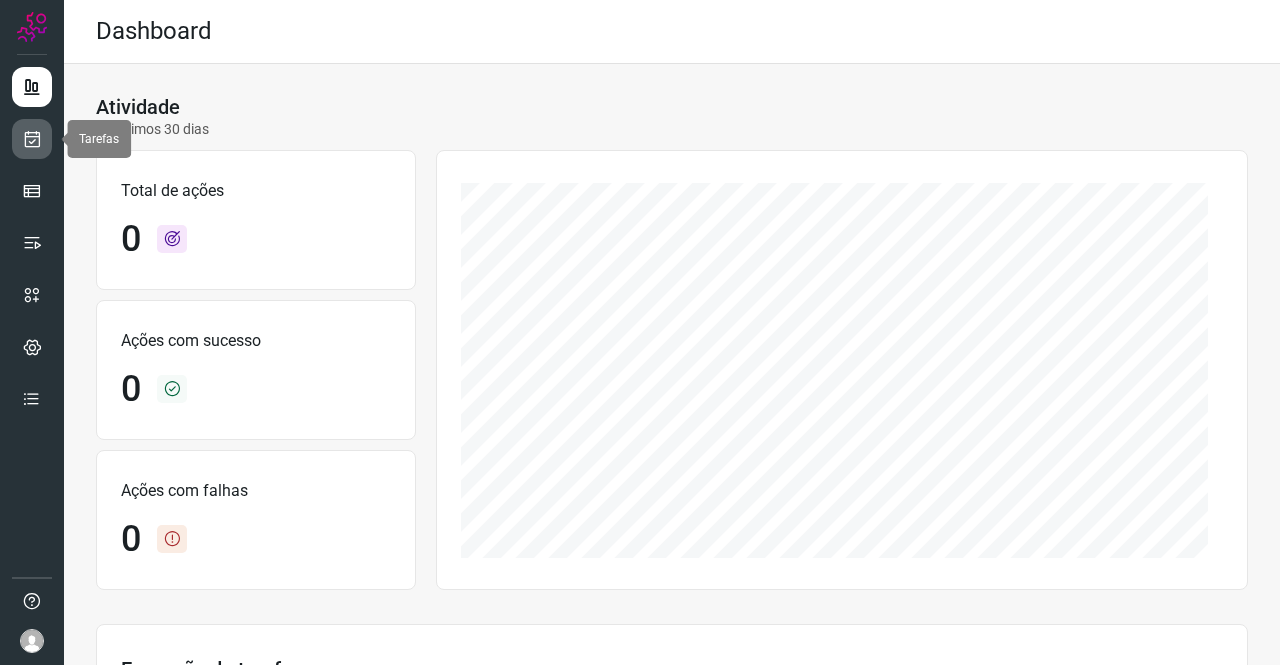 click at bounding box center [32, 139] 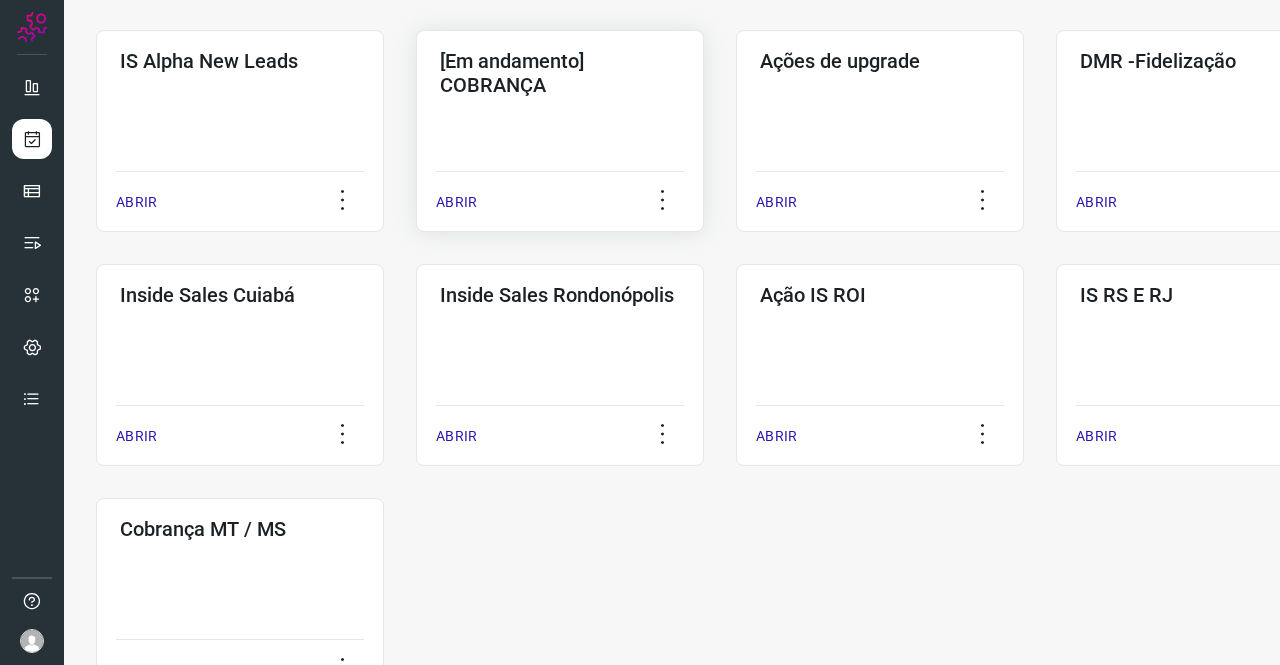 scroll, scrollTop: 800, scrollLeft: 0, axis: vertical 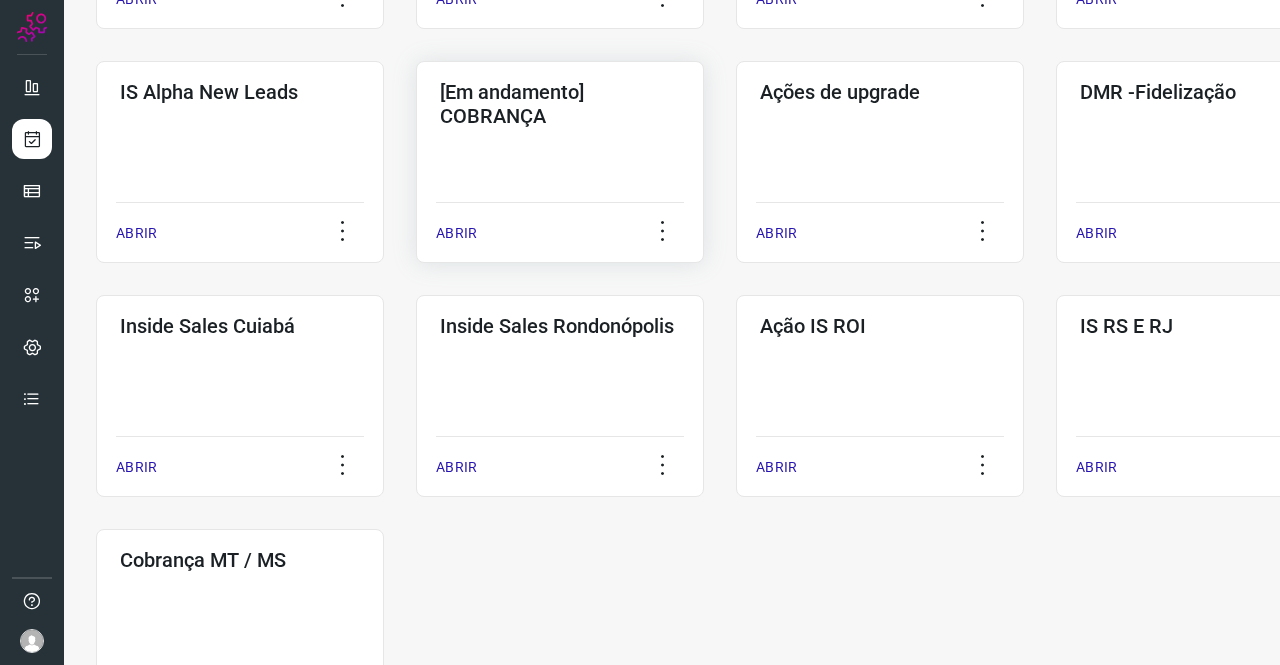 click on "[Em andamento] COBRANÇA  ABRIR" 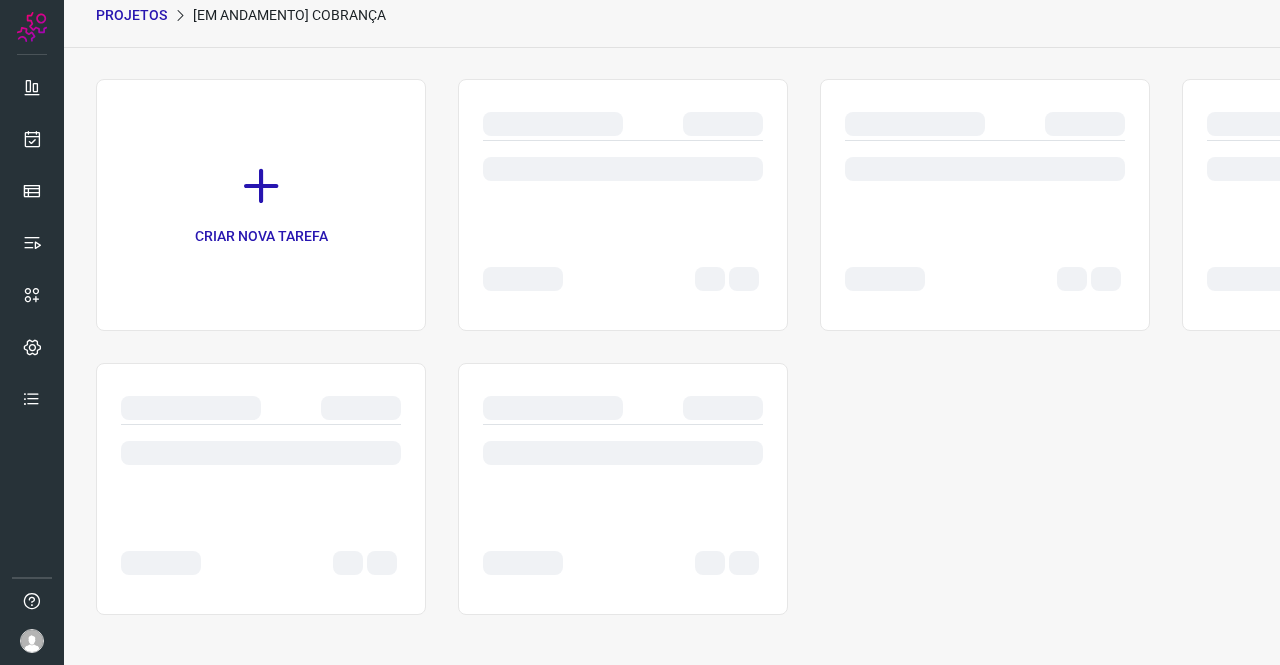 scroll, scrollTop: 80, scrollLeft: 0, axis: vertical 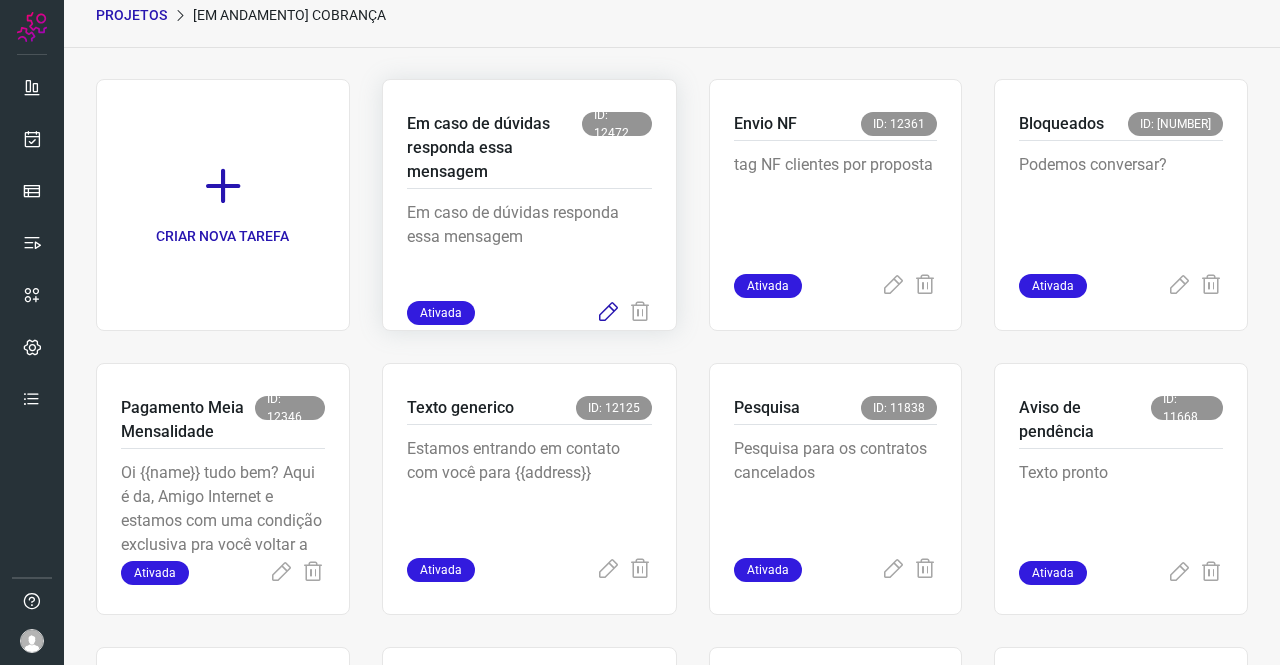 click at bounding box center (608, 313) 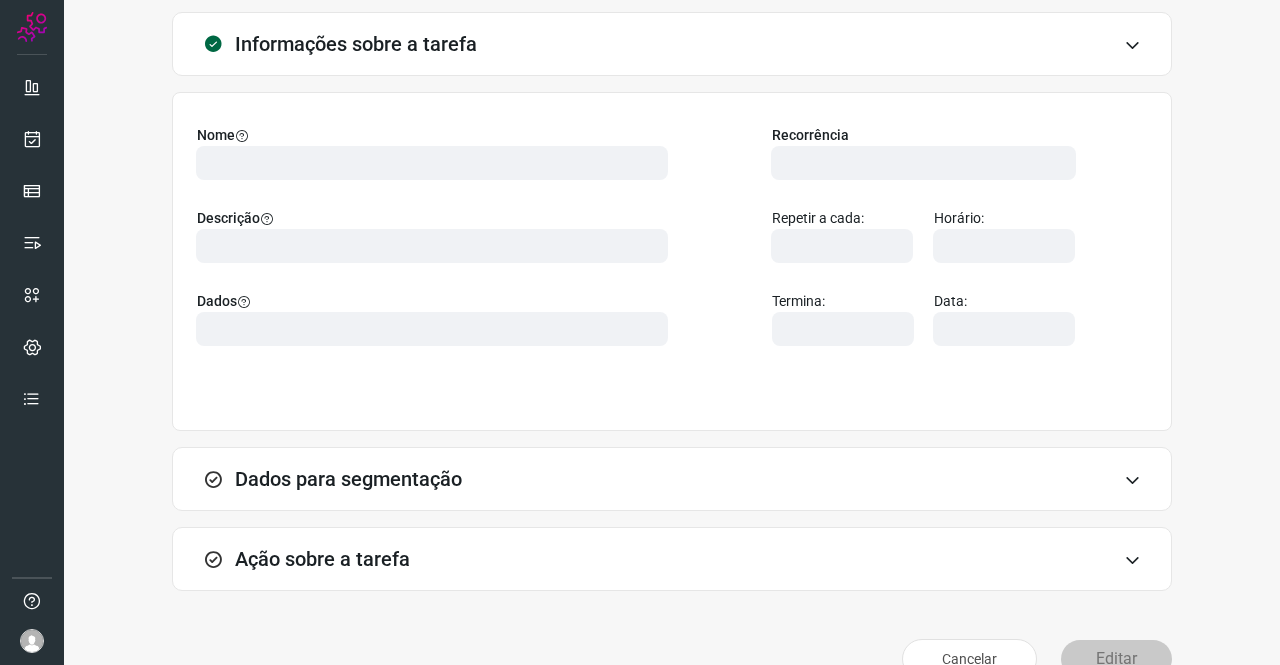 scroll, scrollTop: 144, scrollLeft: 0, axis: vertical 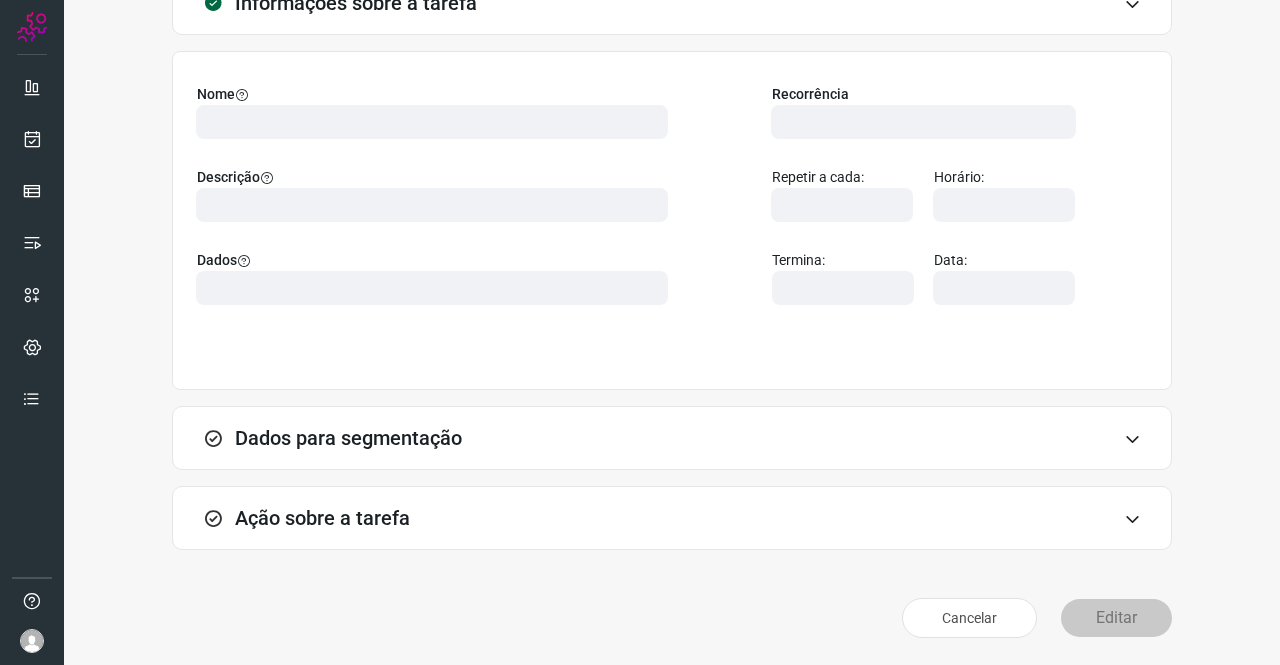 click on "Ação sobre a tarefa" at bounding box center (672, 518) 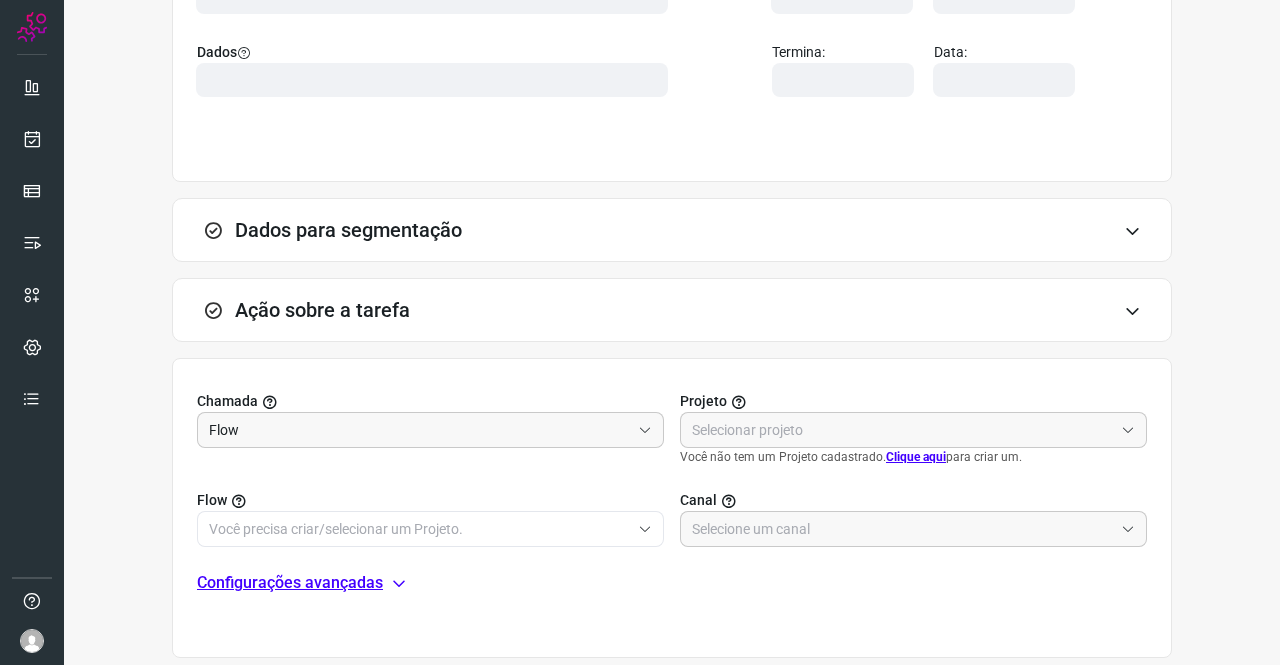scroll, scrollTop: 460, scrollLeft: 0, axis: vertical 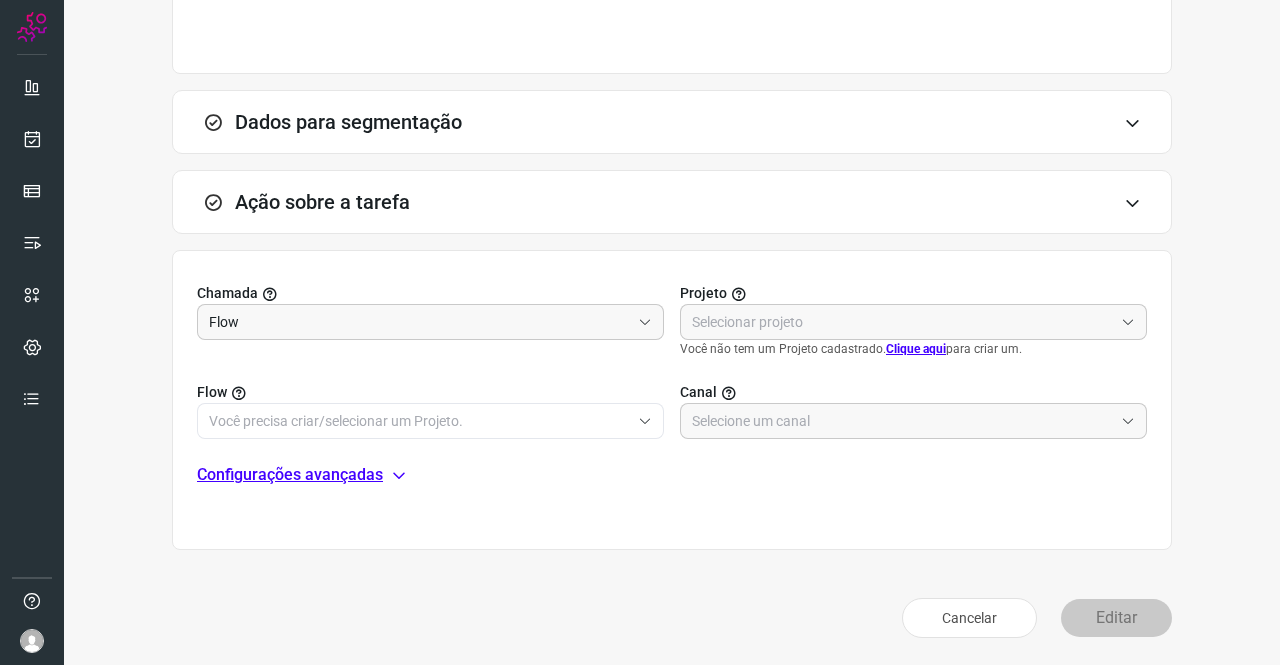 click on "Configurações avançadas" at bounding box center [290, 475] 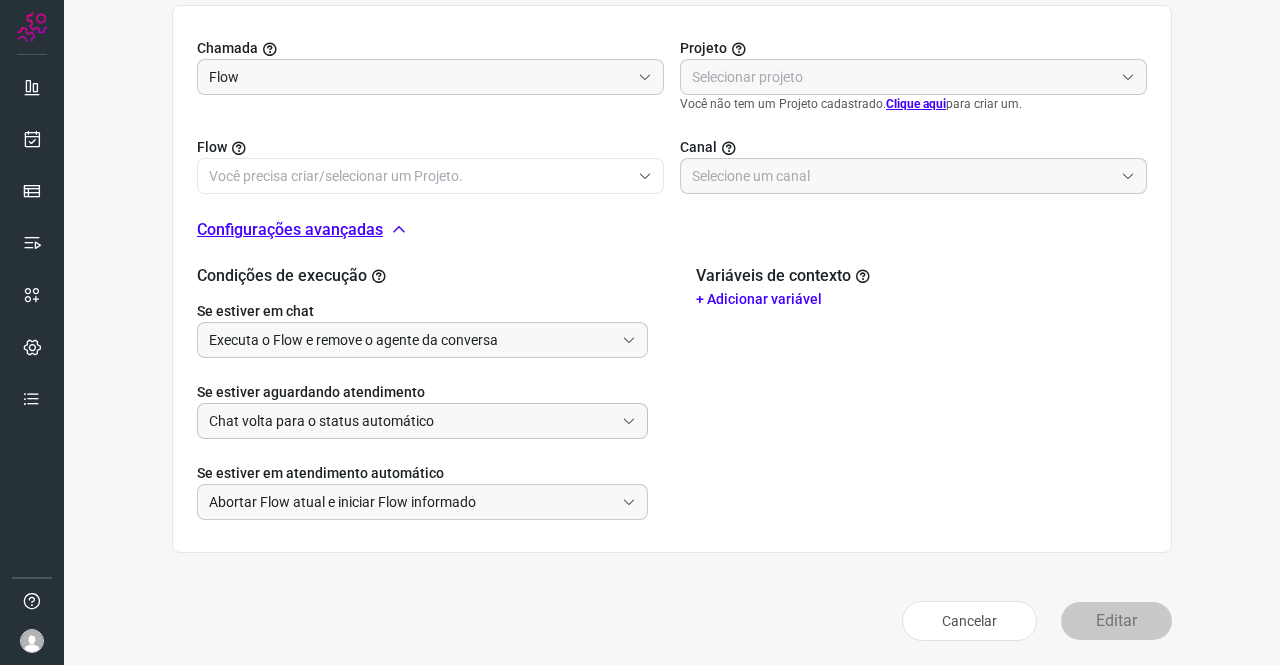 scroll, scrollTop: 707, scrollLeft: 0, axis: vertical 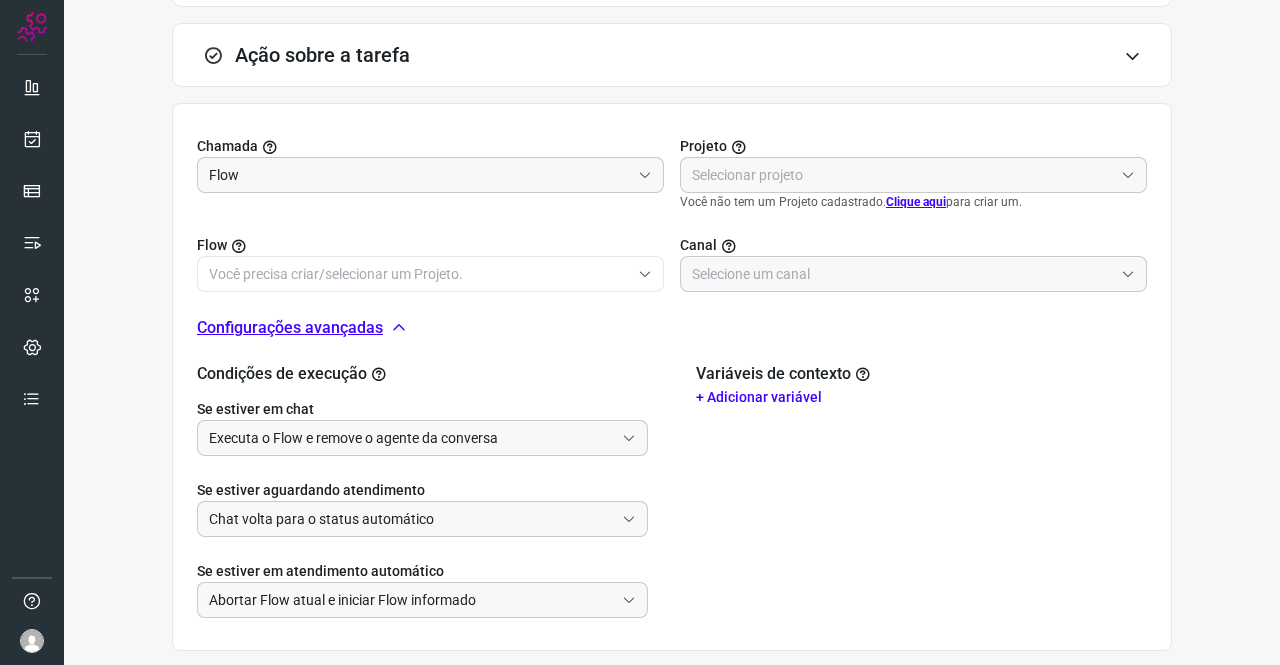 type on "569901" 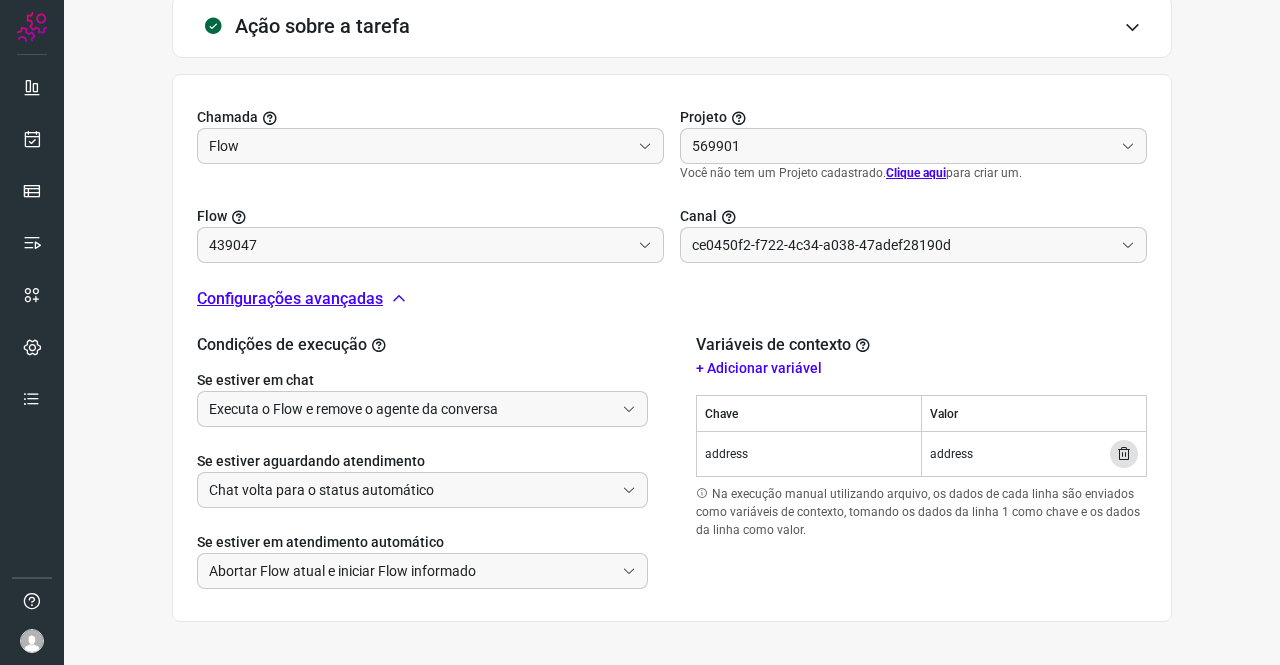 scroll, scrollTop: 678, scrollLeft: 0, axis: vertical 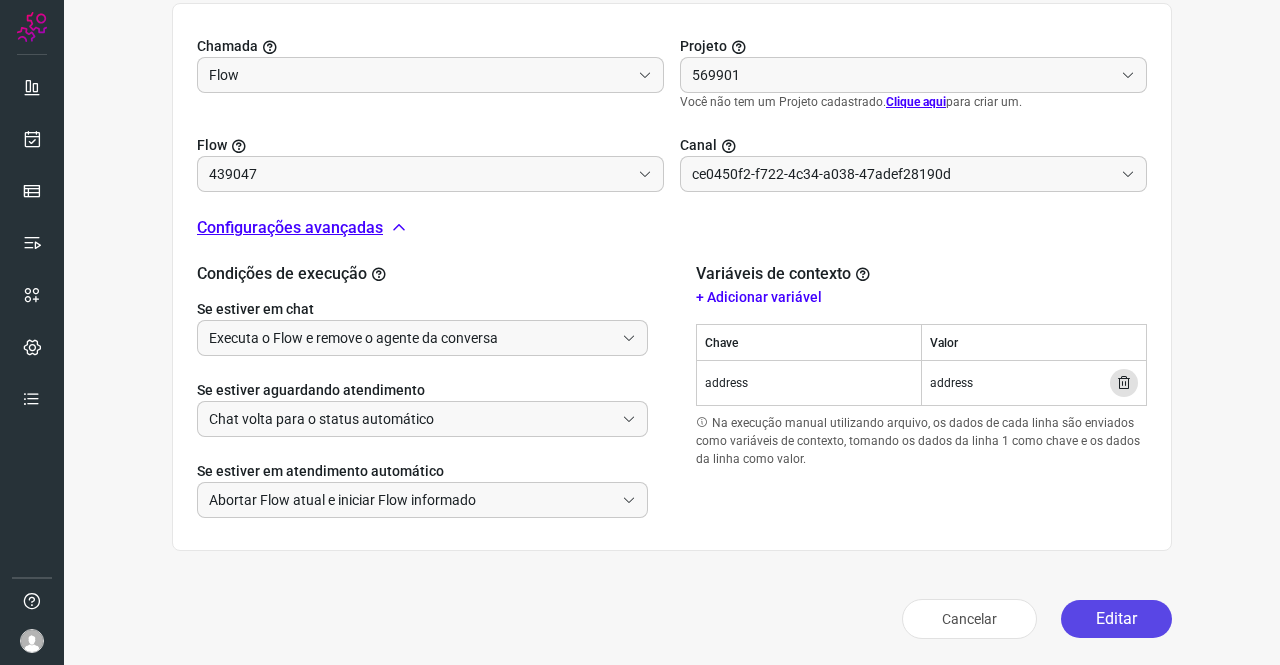click on "Editar" at bounding box center [1116, 619] 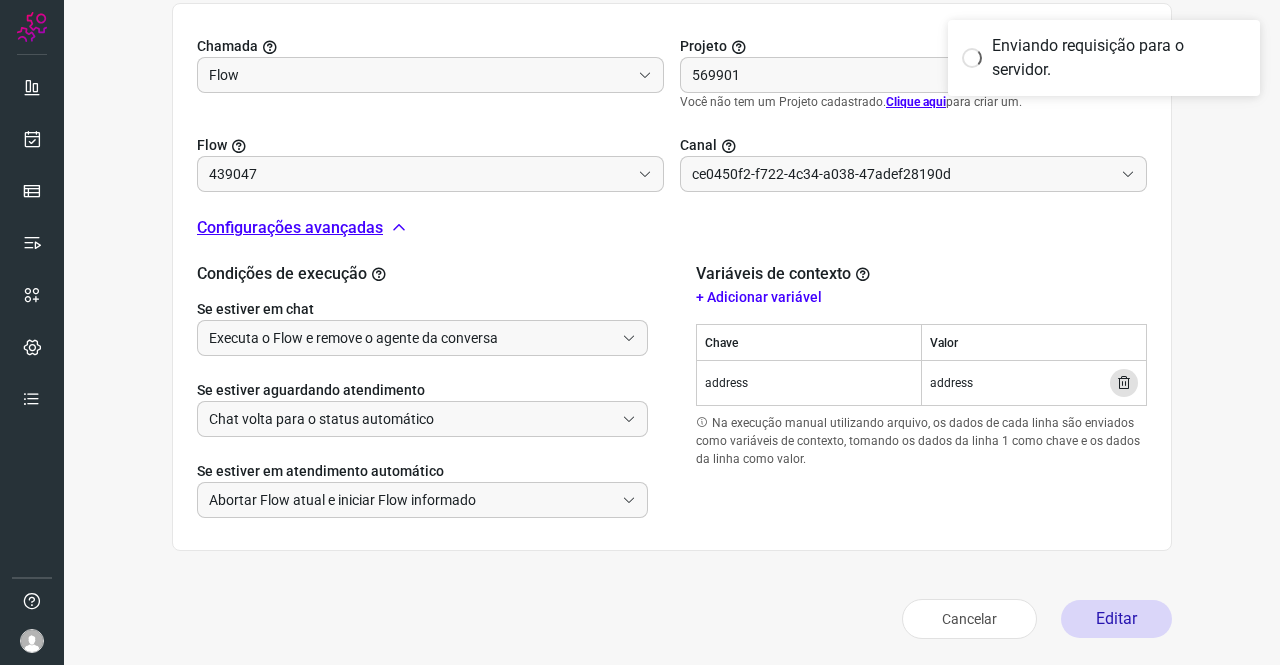 type on "Texto generico" 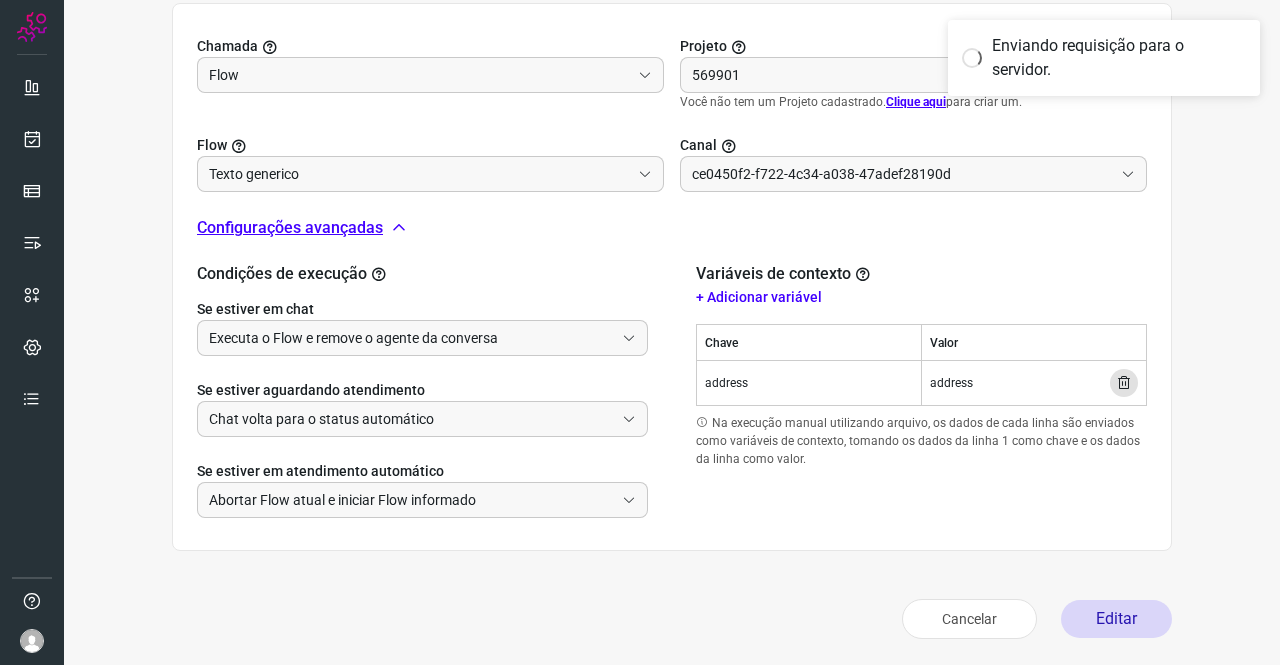 type on "Cobrança" 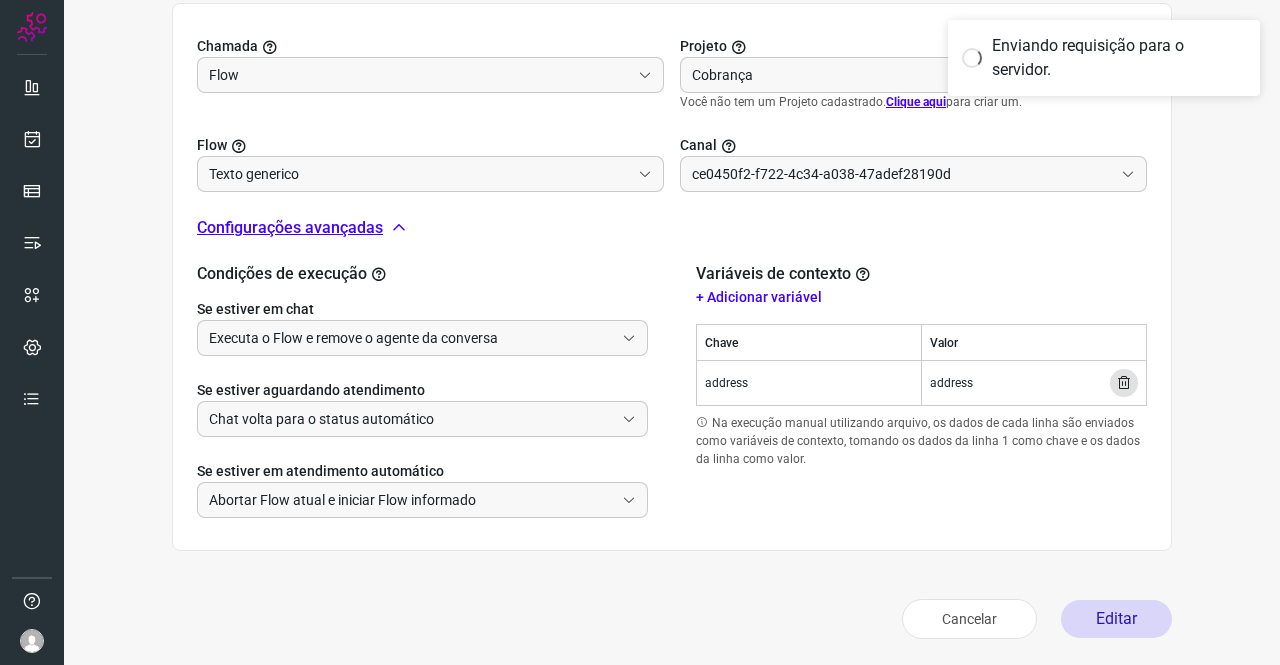 scroll, scrollTop: 660, scrollLeft: 0, axis: vertical 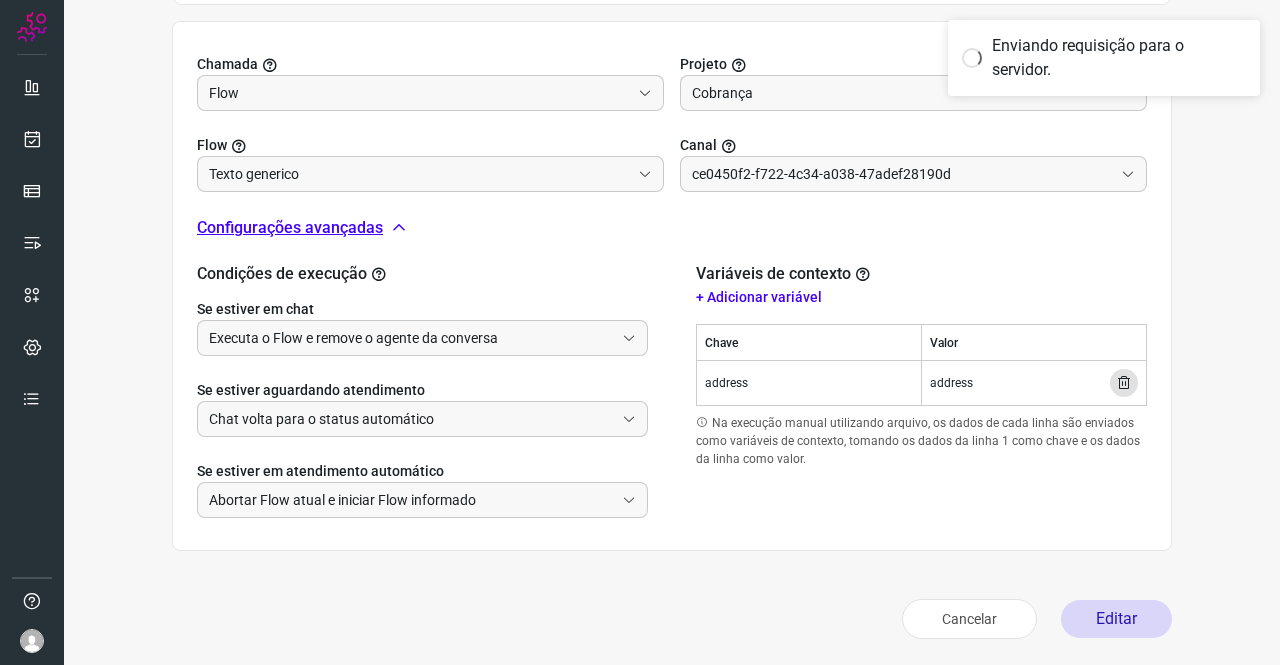type on "Amigo 0800" 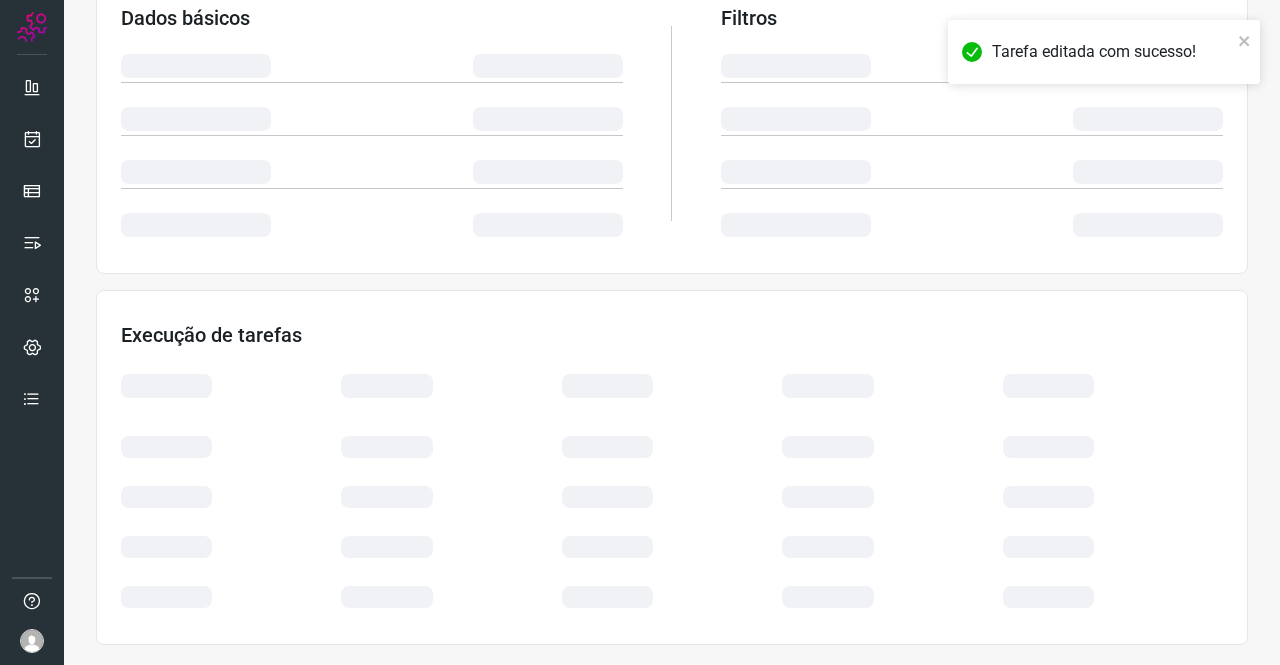 scroll, scrollTop: 364, scrollLeft: 0, axis: vertical 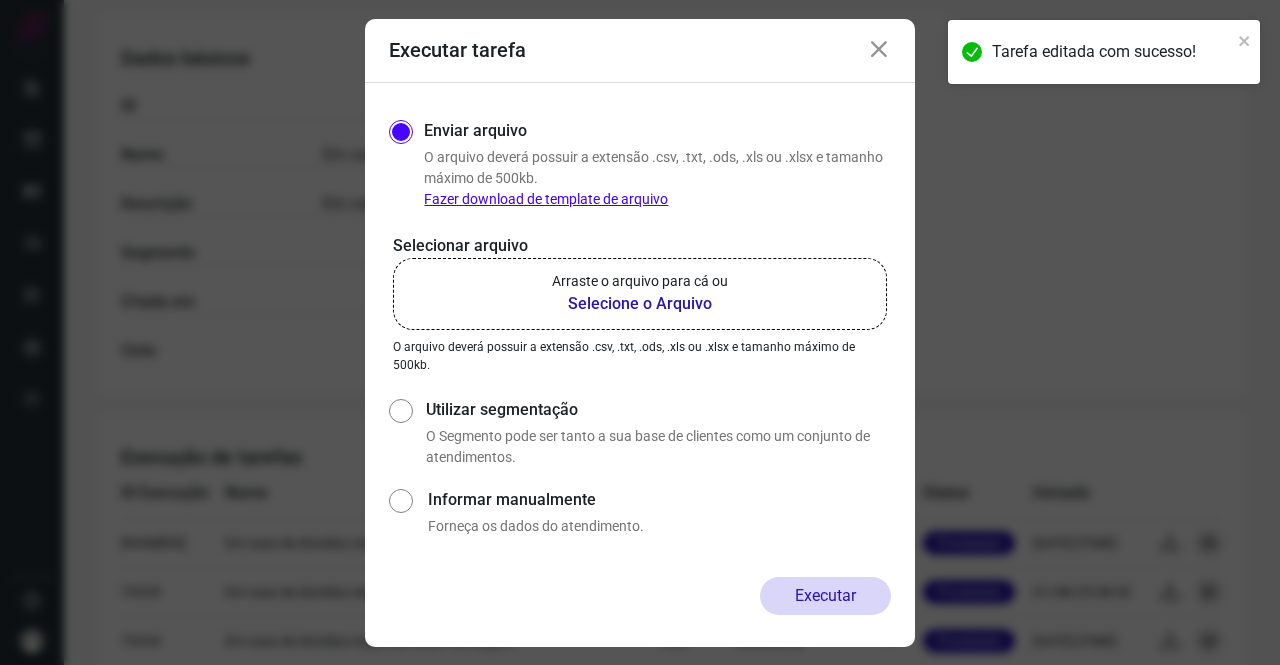 click on "Arraste o arquivo para cá ou Selecione o Arquivo" 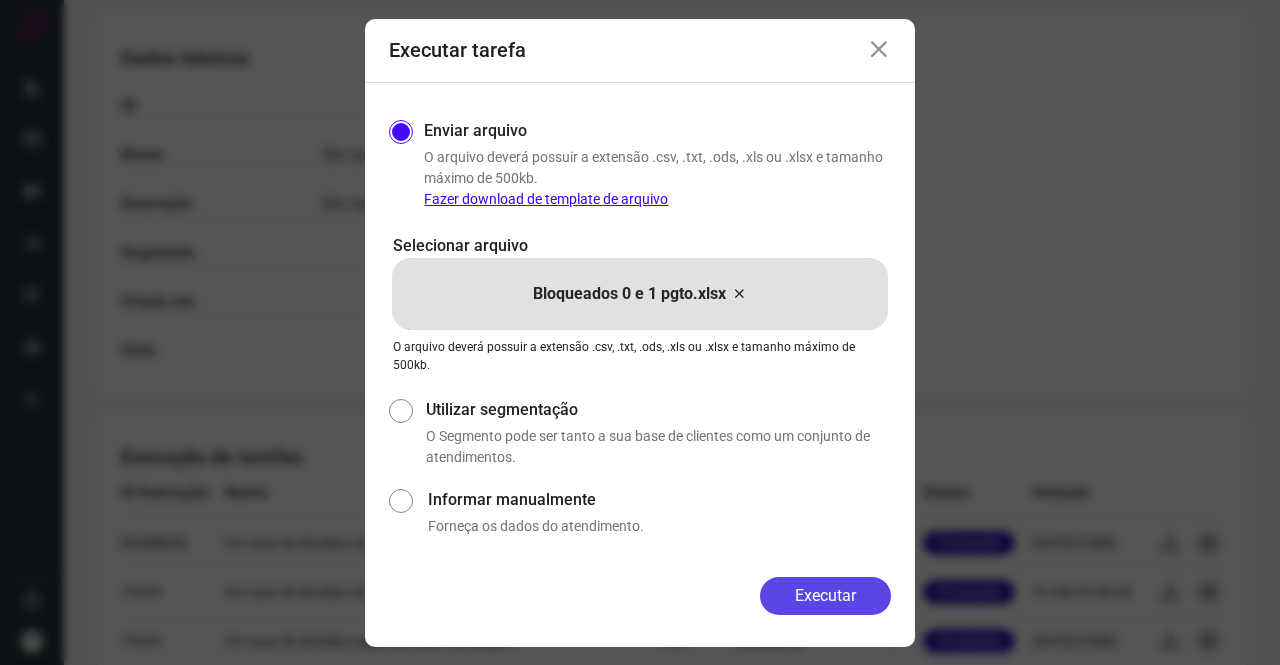 click on "Executar" at bounding box center (825, 596) 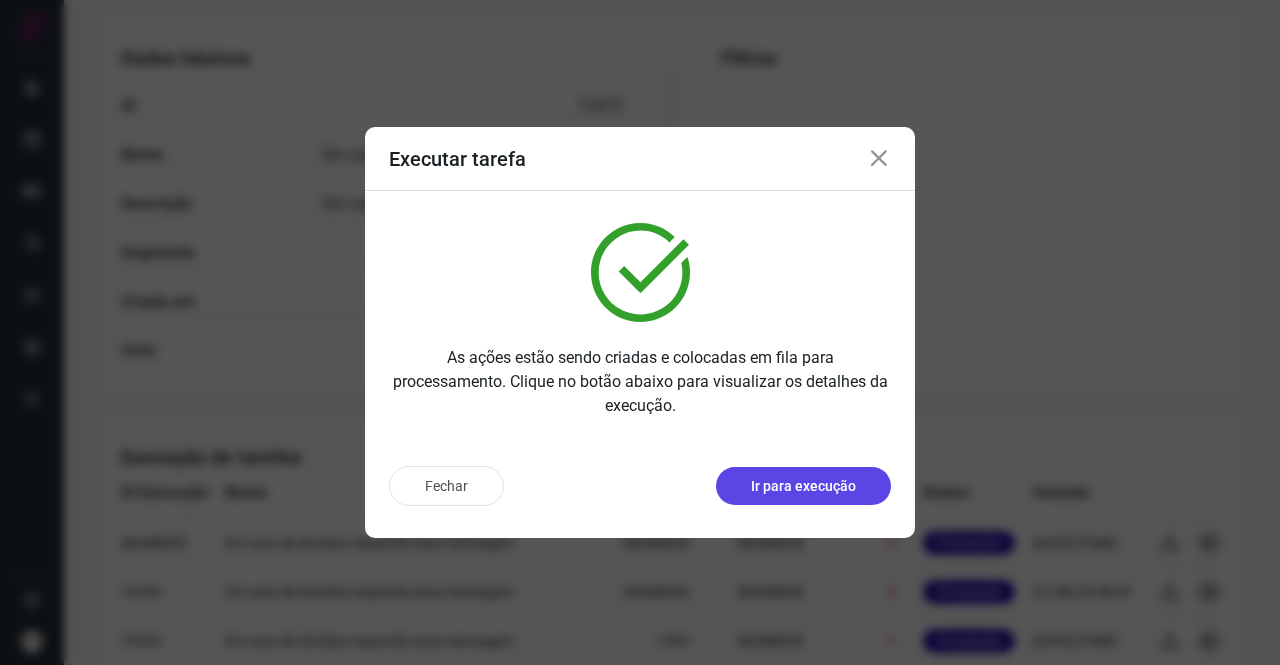 click on "Ir para execução" at bounding box center [803, 486] 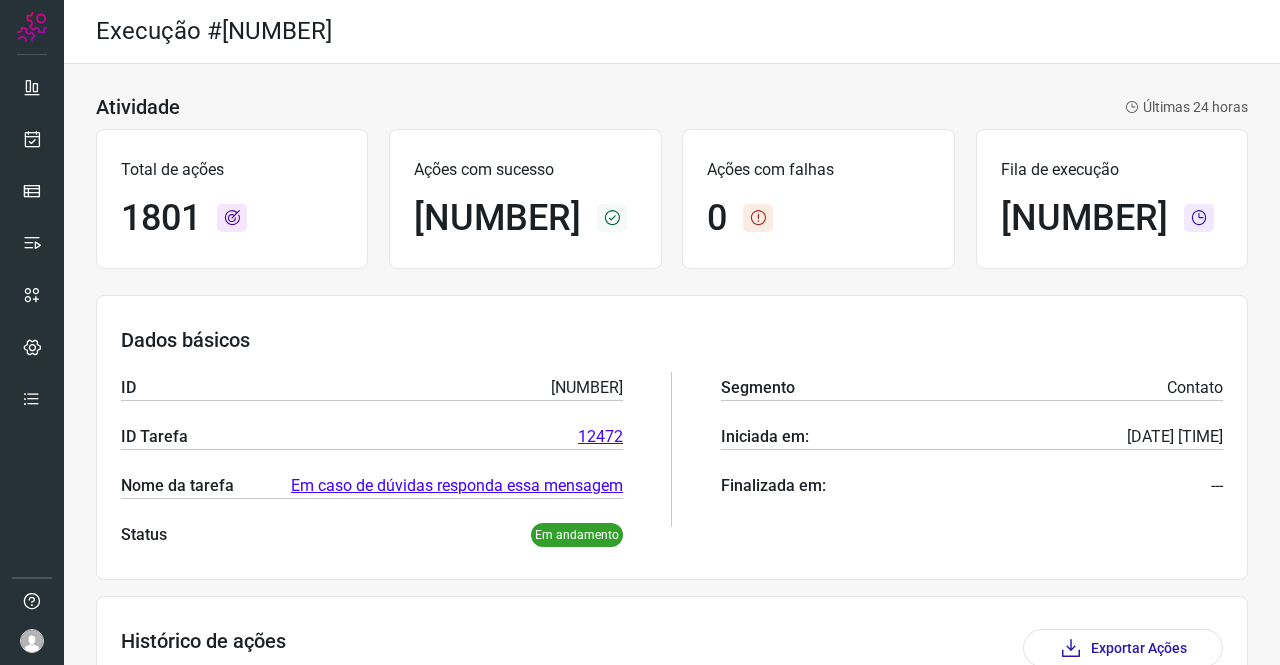 scroll, scrollTop: 0, scrollLeft: 0, axis: both 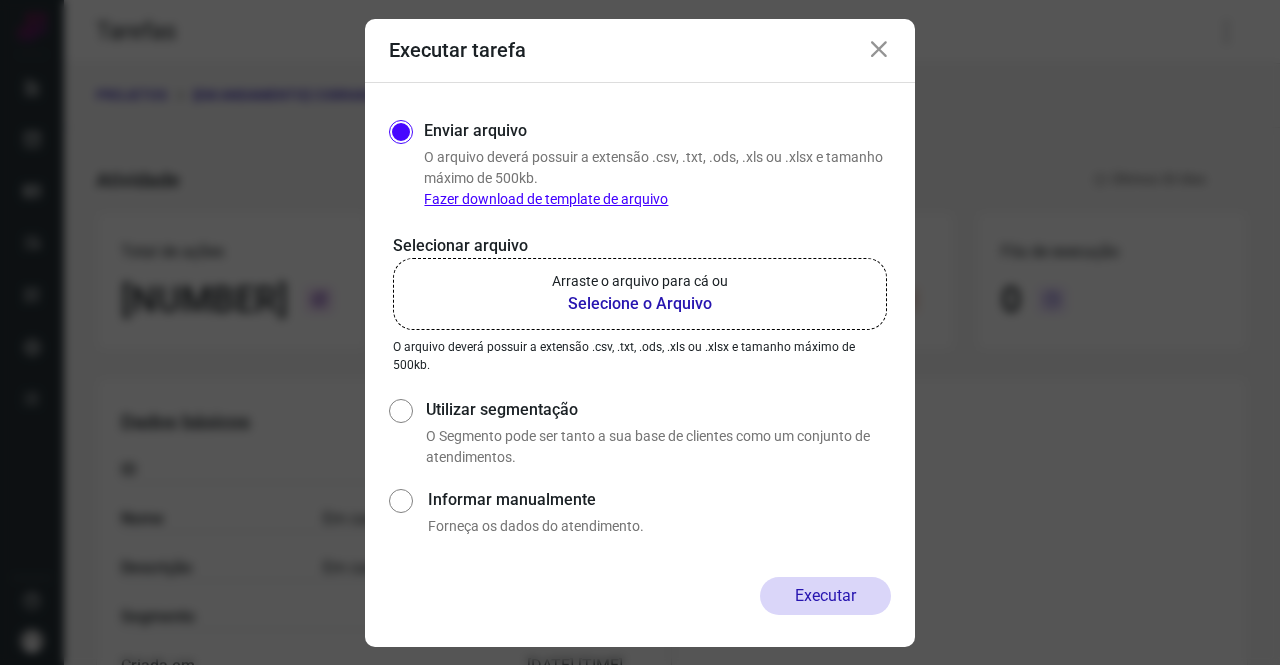 click on "Selecione o Arquivo" at bounding box center [640, 304] 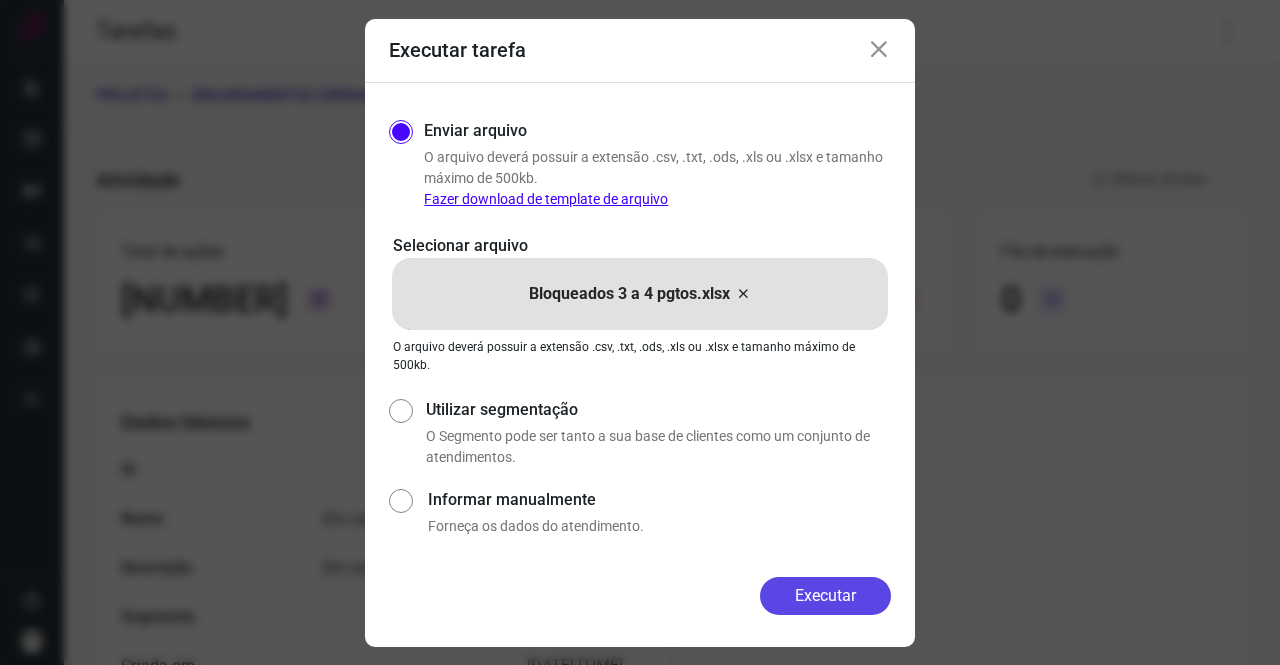 click on "Executar" at bounding box center [825, 596] 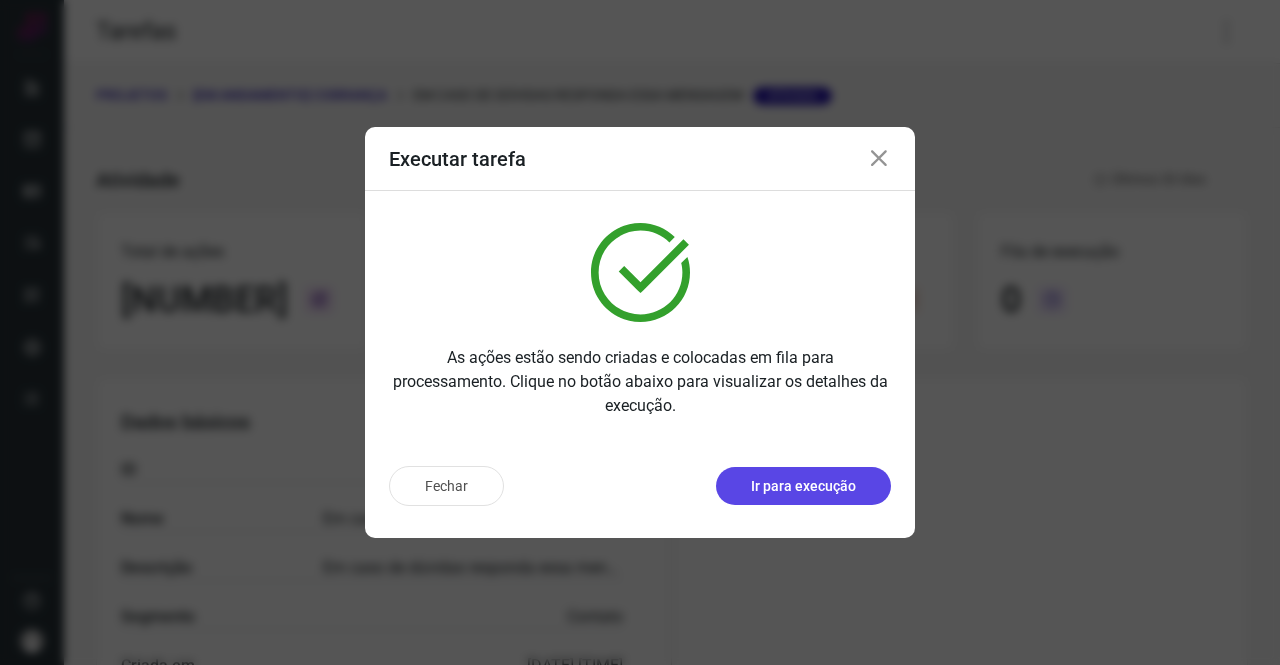 click on "Ir para execução" at bounding box center [803, 486] 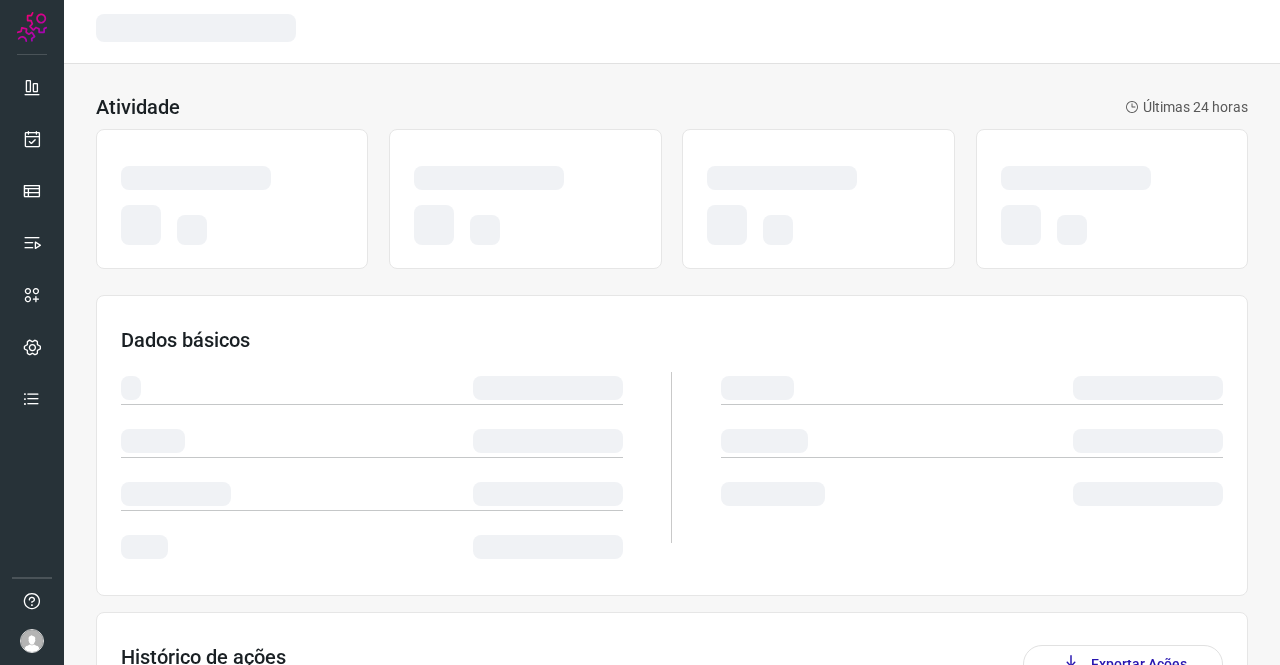 scroll, scrollTop: 0, scrollLeft: 0, axis: both 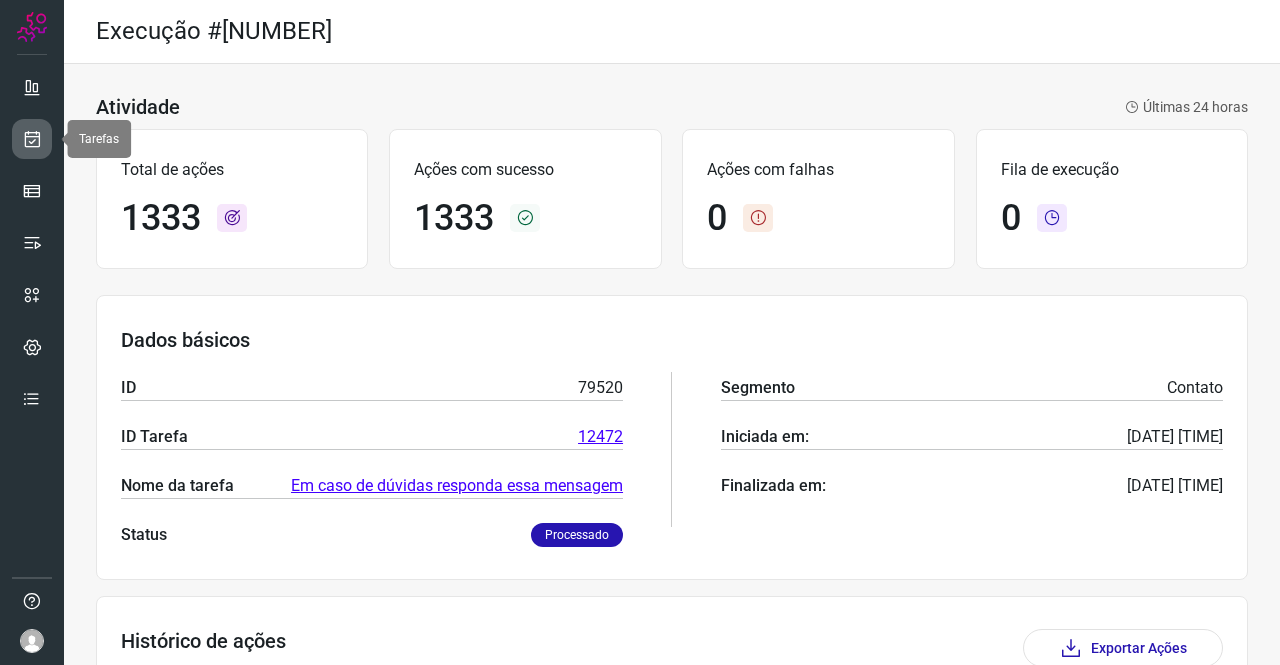 click at bounding box center (32, 139) 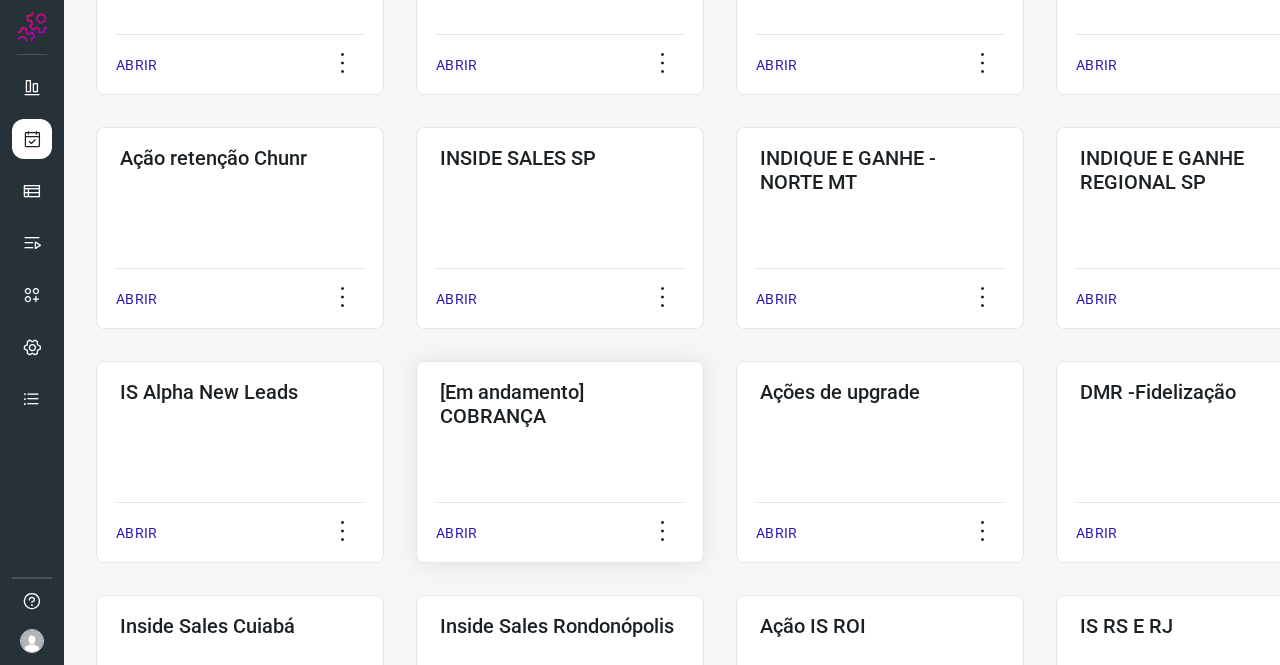 click on "[Em andamento] COBRANÇA" at bounding box center [560, 404] 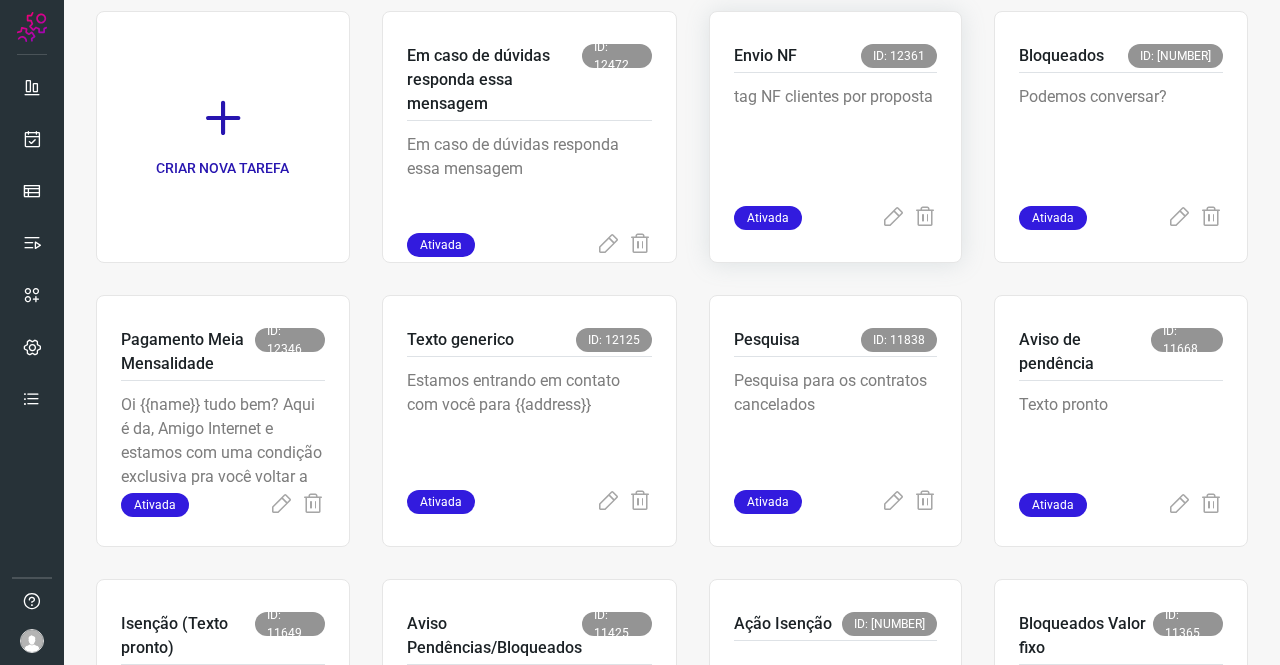 scroll, scrollTop: 180, scrollLeft: 0, axis: vertical 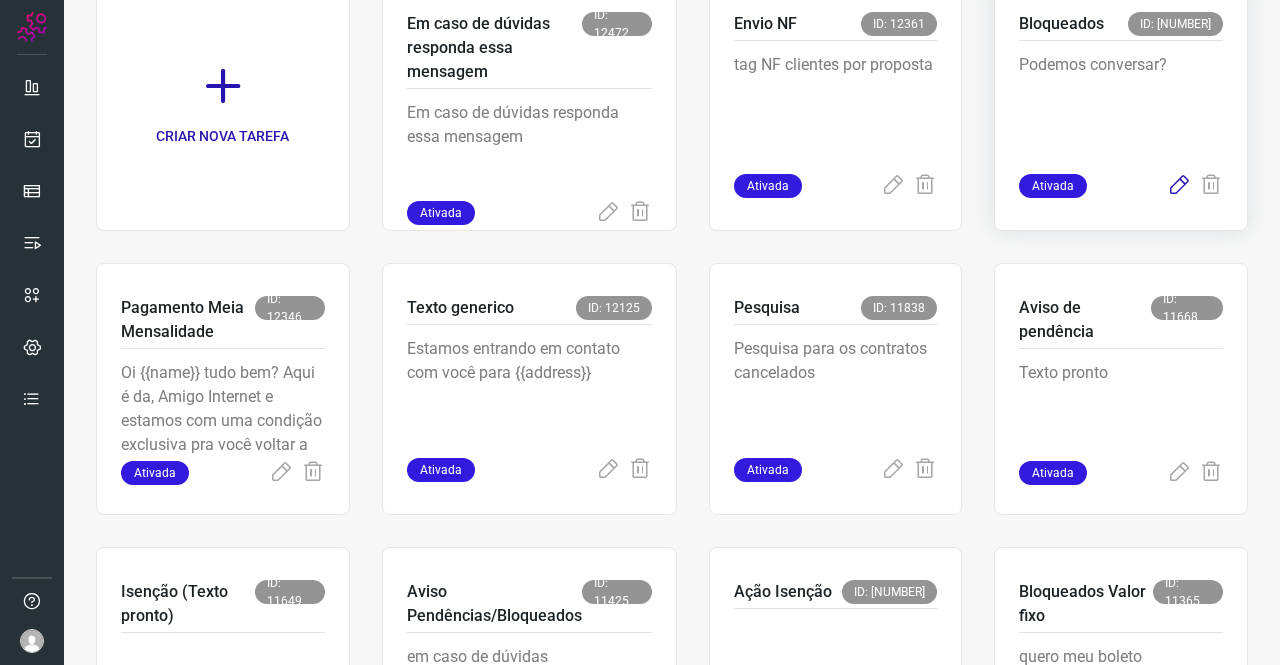 click at bounding box center (1179, 186) 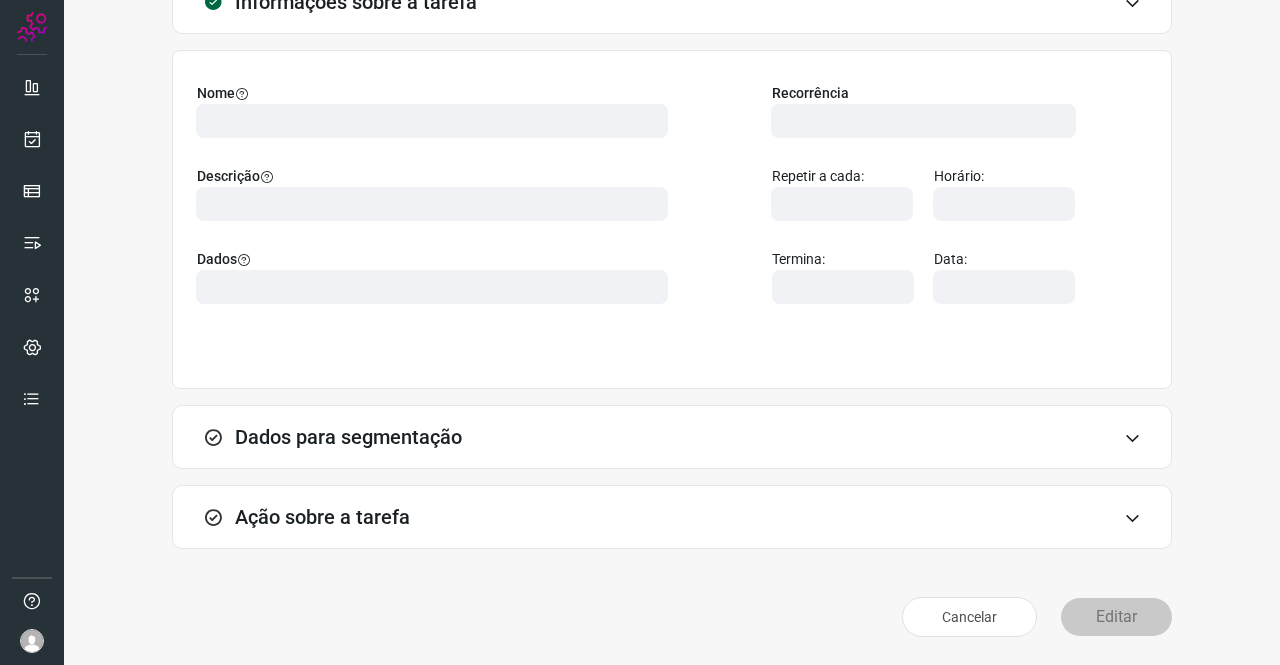 scroll, scrollTop: 115, scrollLeft: 0, axis: vertical 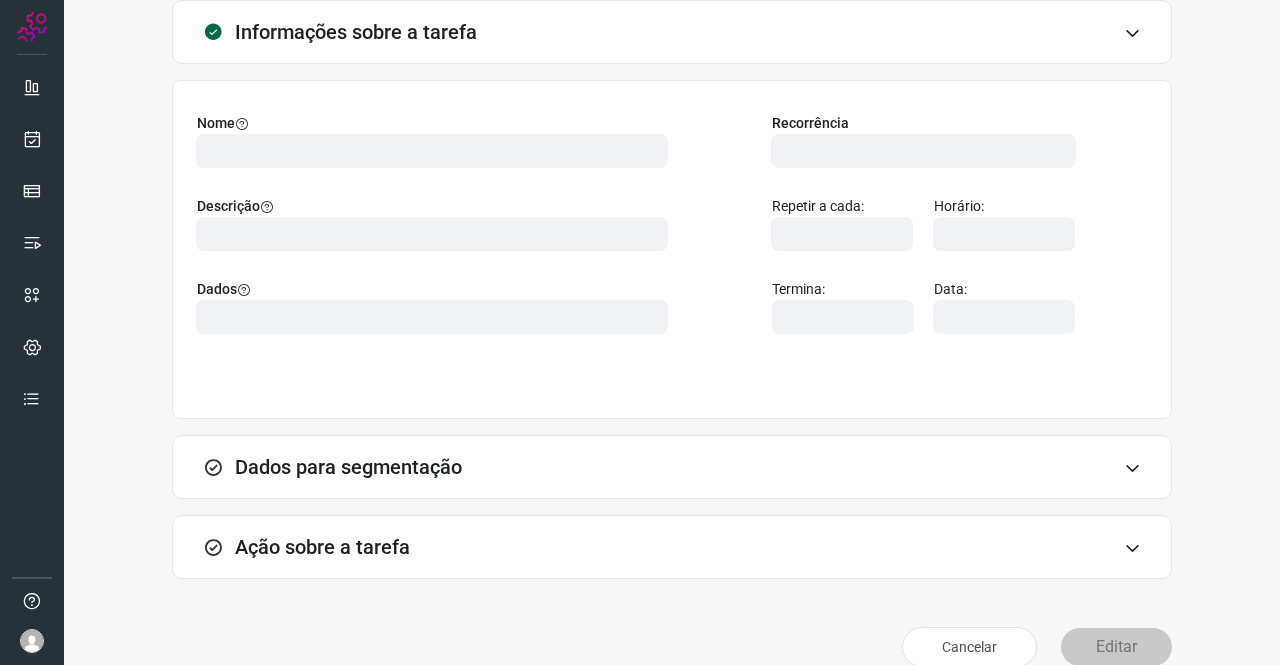 type on "569901" 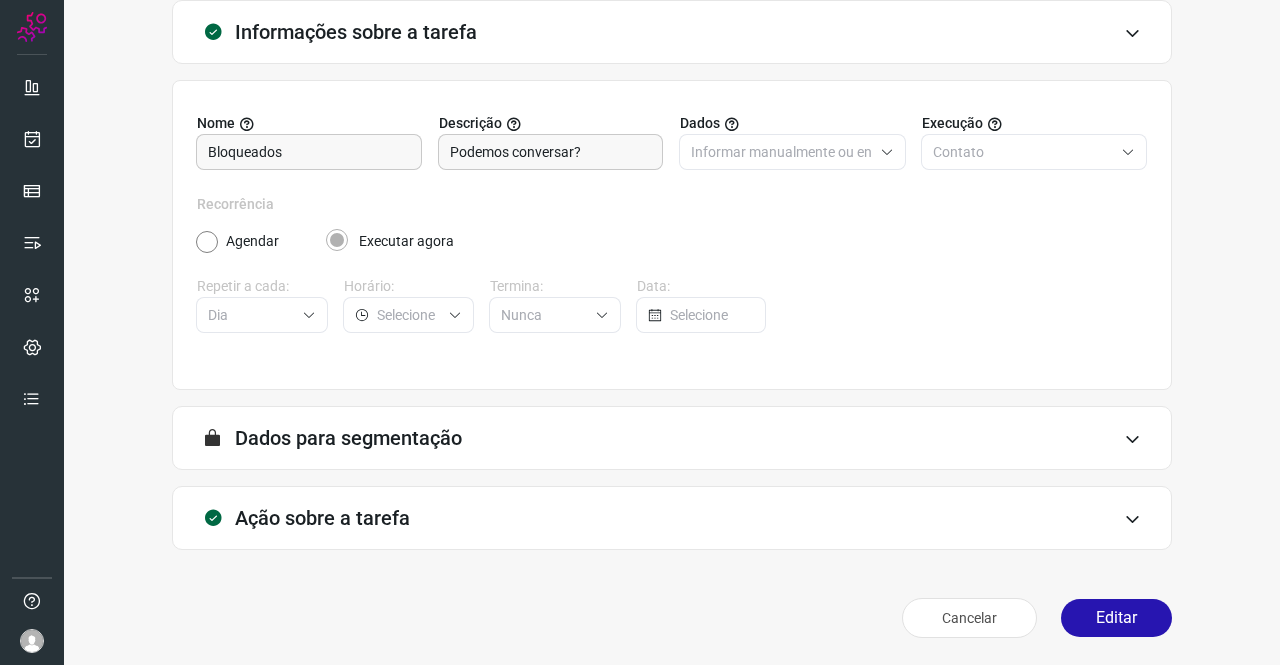 click on "Ação sobre a tarefa" at bounding box center (672, 518) 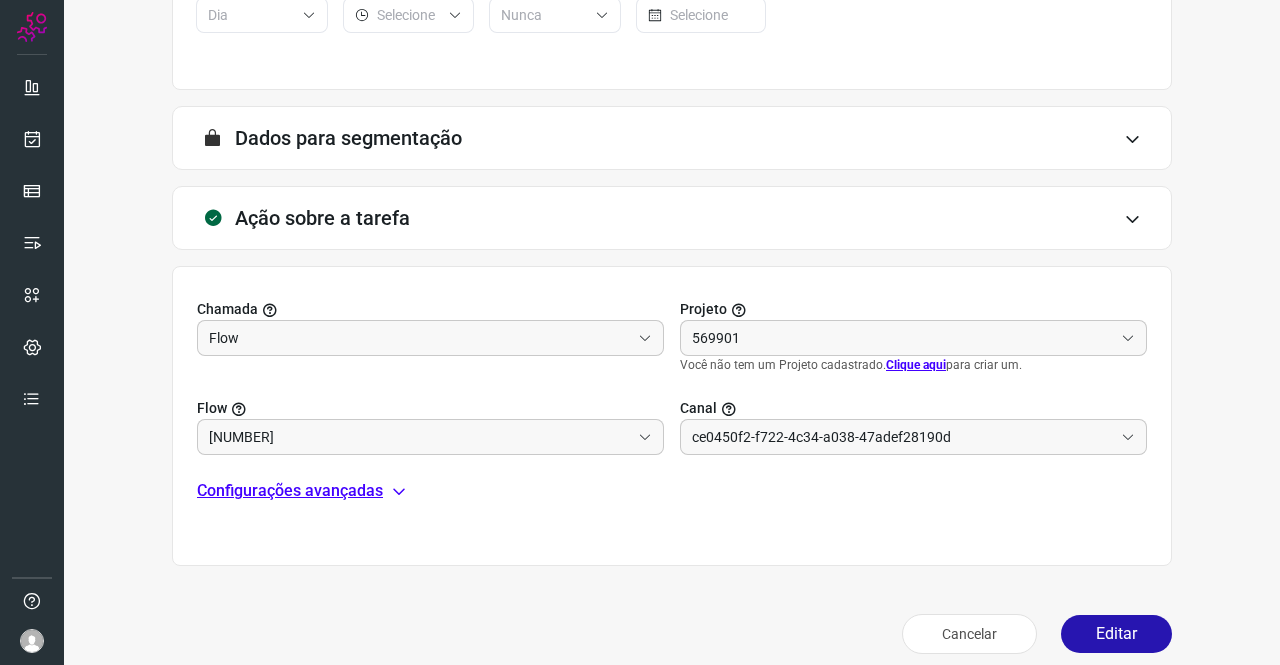 click on "Configurações avançadas" at bounding box center [290, 491] 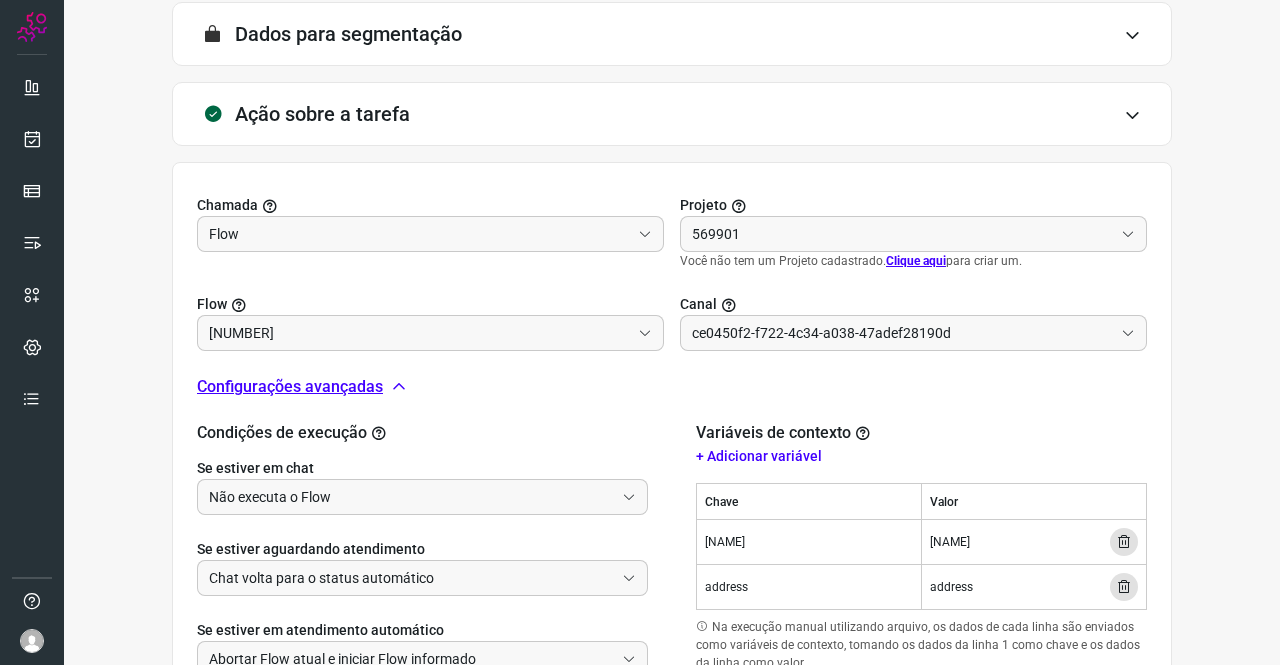 scroll, scrollTop: 678, scrollLeft: 0, axis: vertical 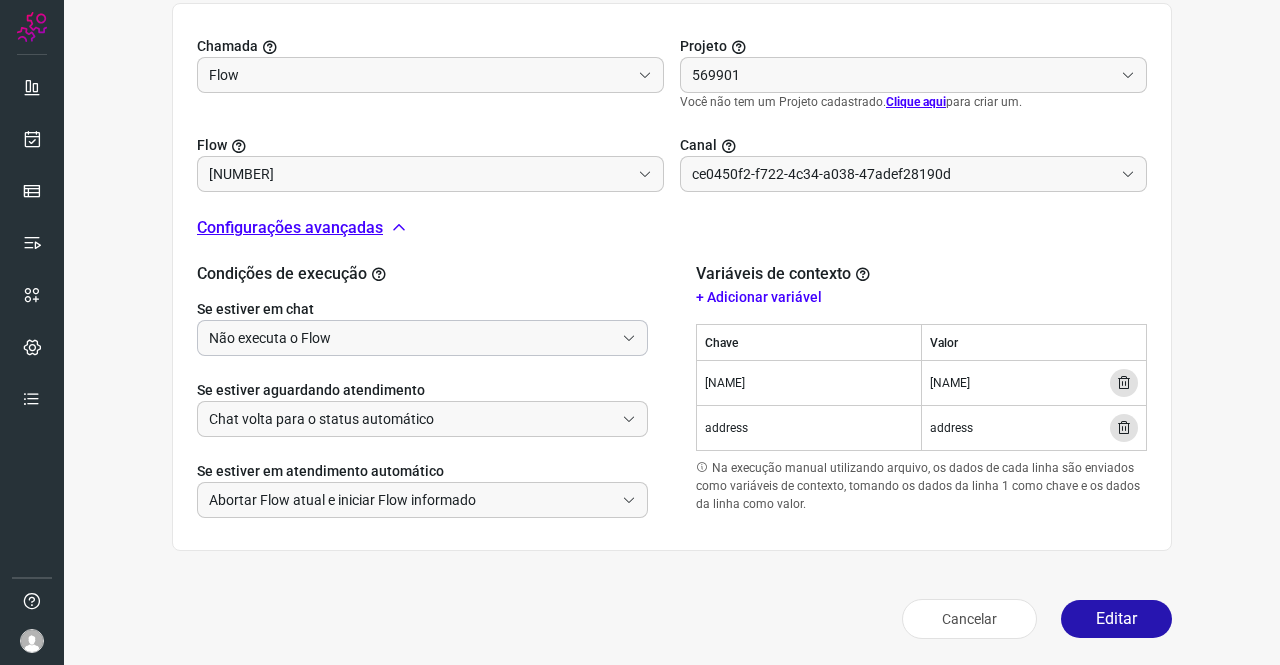 type on "Amigo 0800" 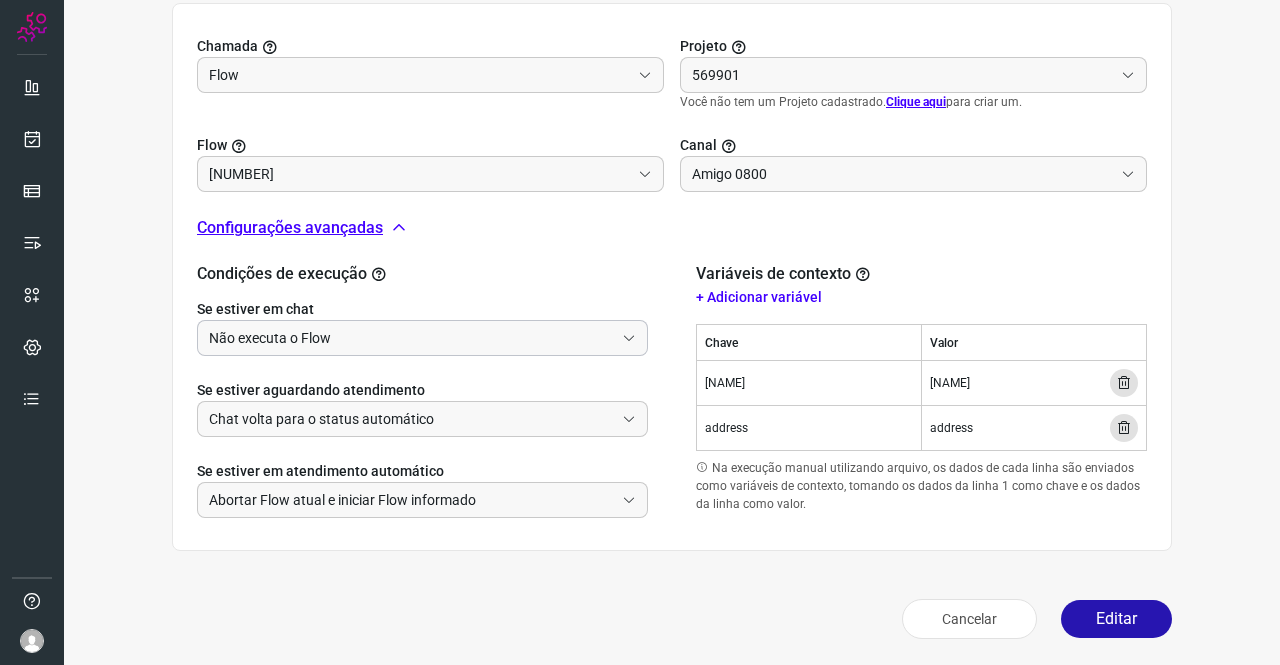 click on "Não executa o Flow" at bounding box center (411, 338) 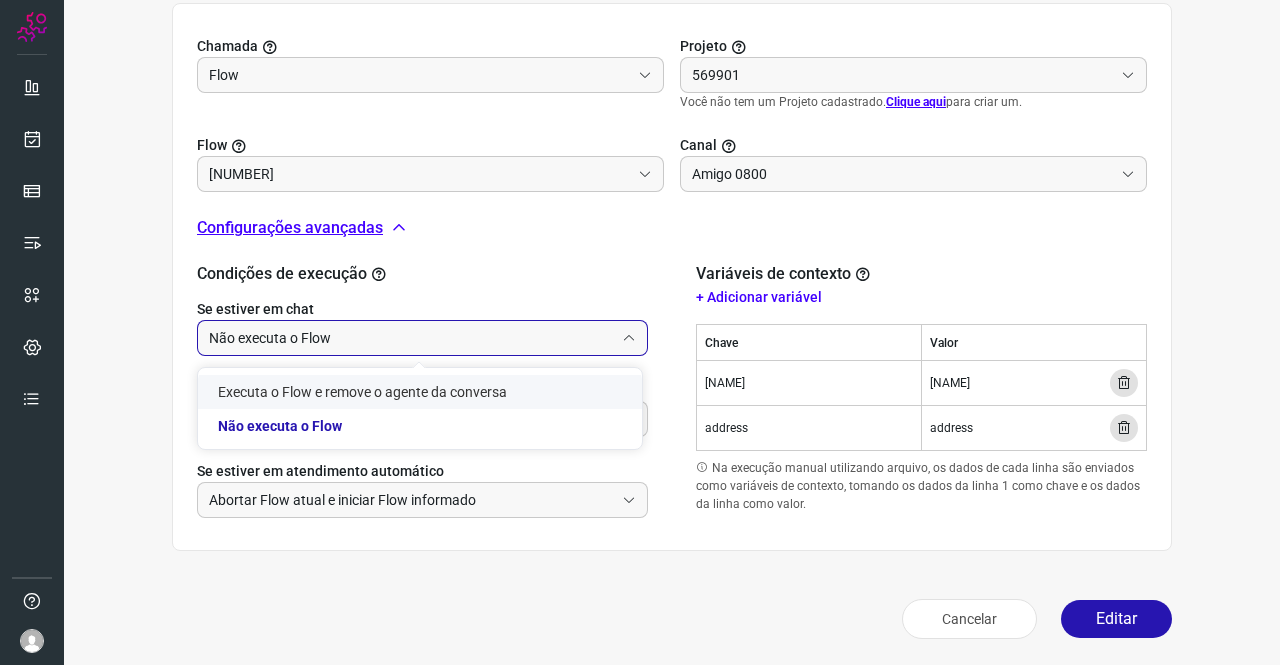 click on "Executa o Flow e remove o agente da conversa" 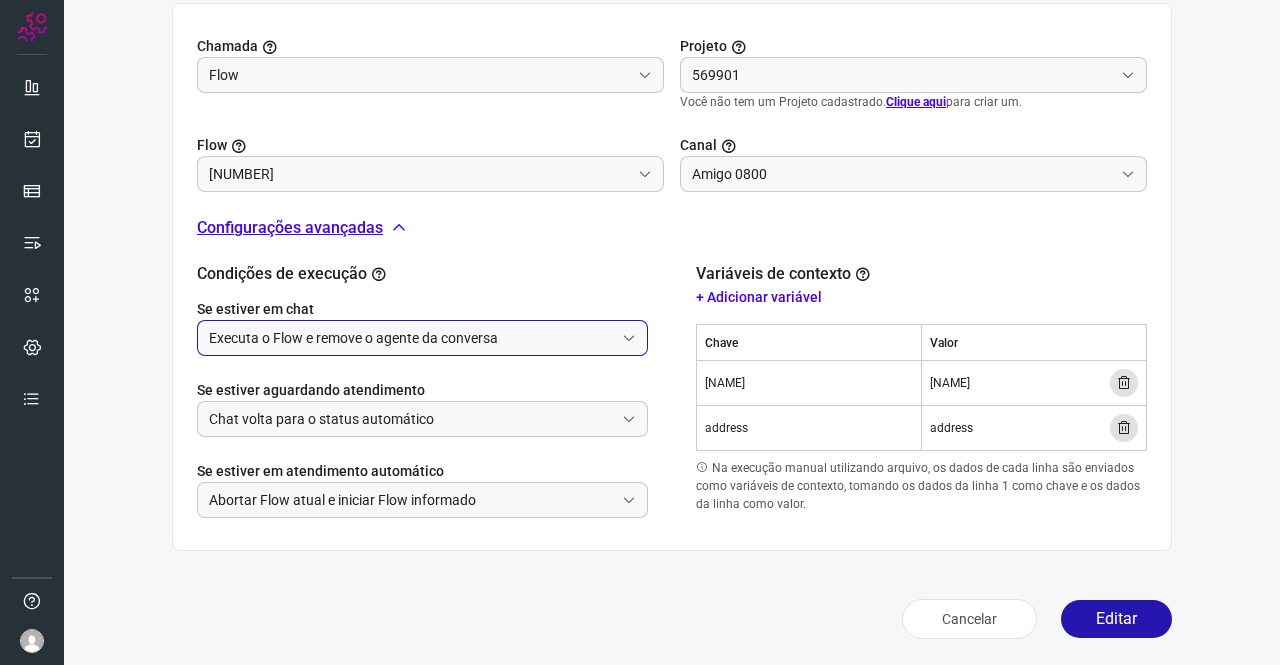 type on "Clientes Bloqueados - Texto generico" 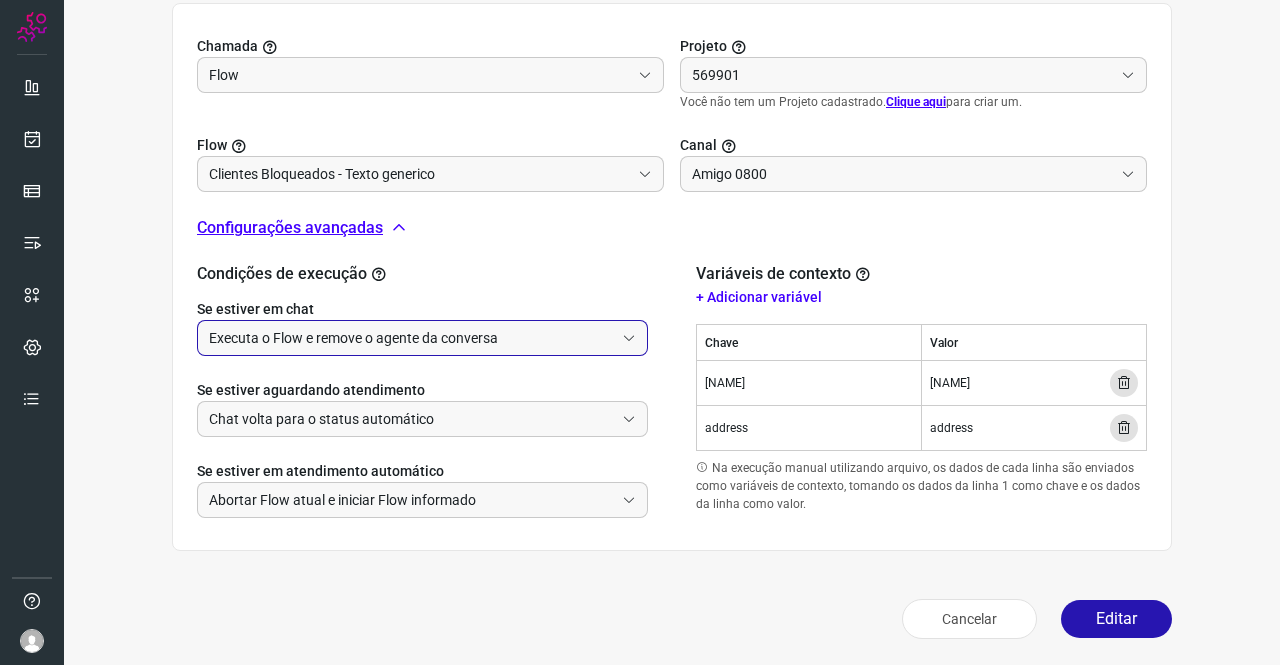 type on "Cobrança" 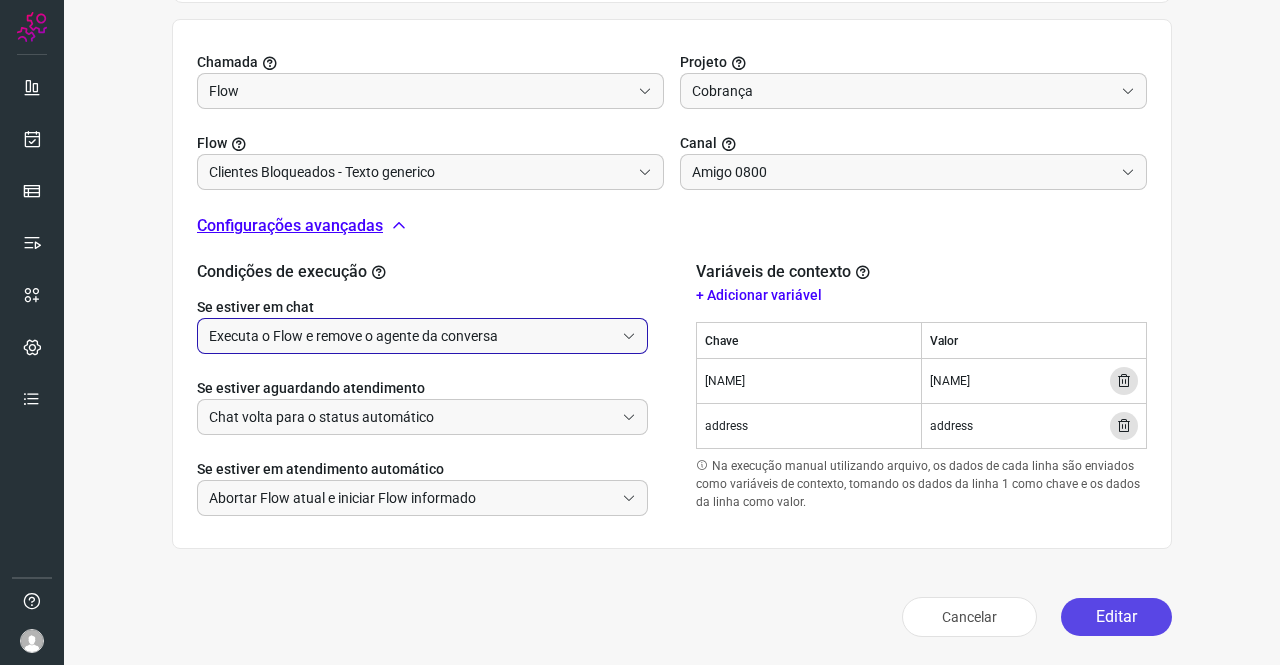 scroll, scrollTop: 660, scrollLeft: 0, axis: vertical 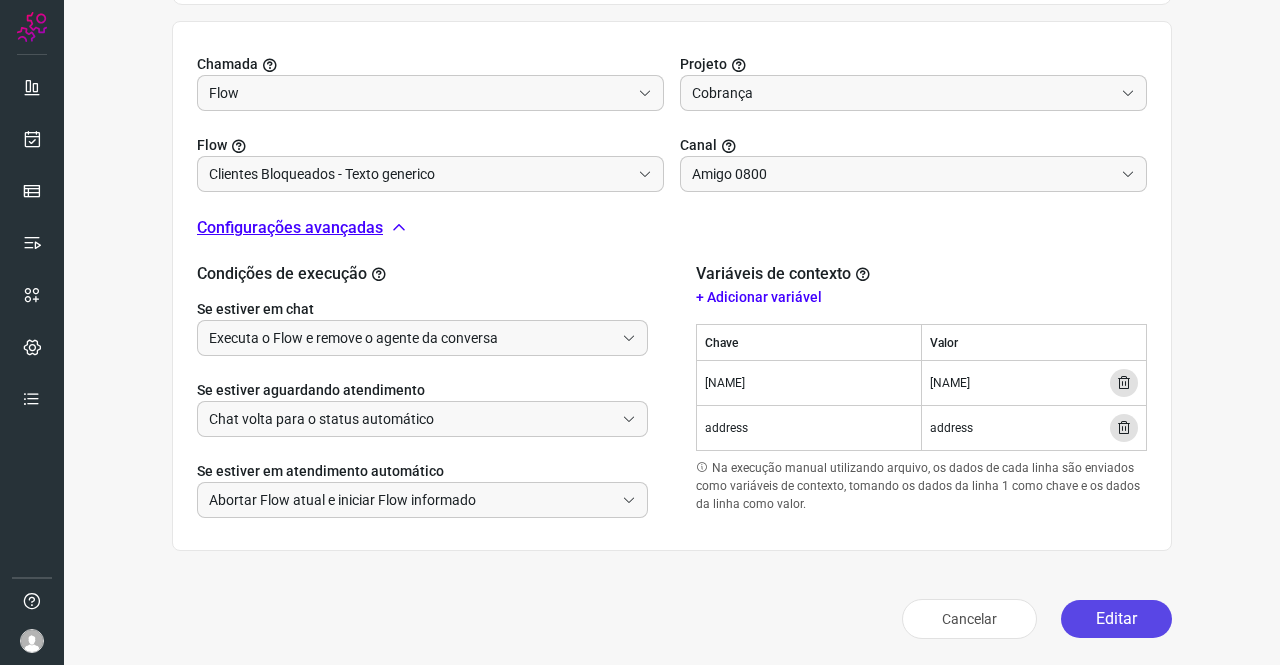 click on "Editar" at bounding box center (1116, 619) 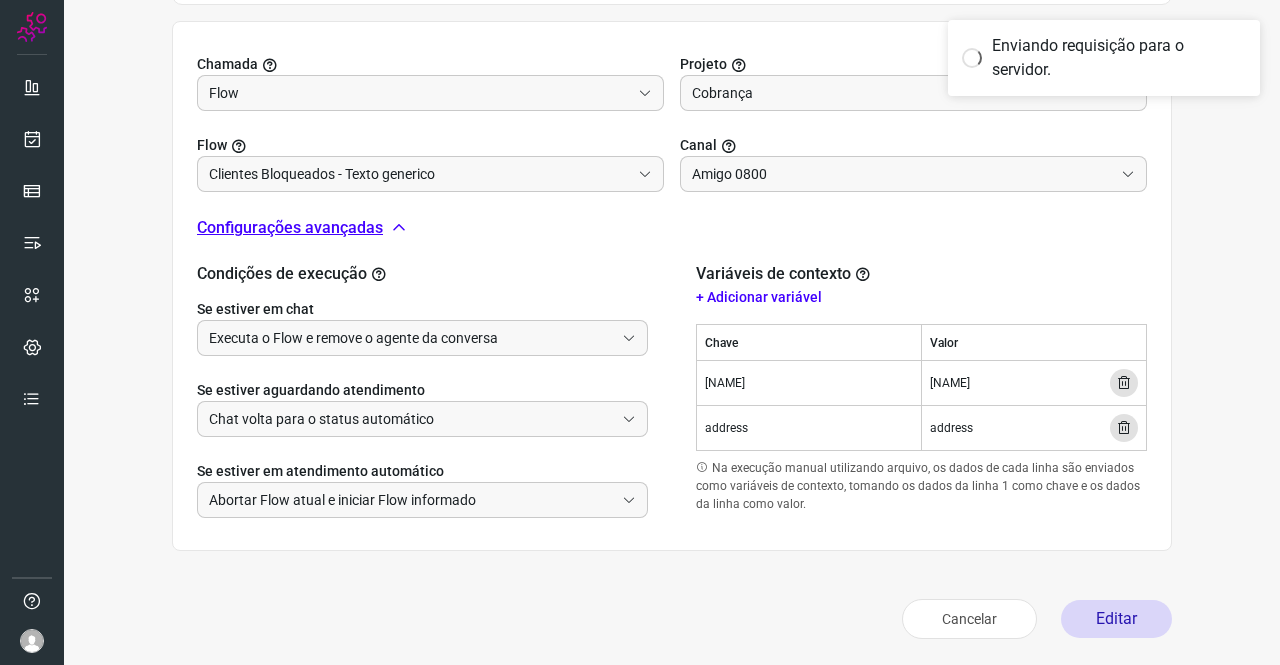 scroll, scrollTop: 364, scrollLeft: 0, axis: vertical 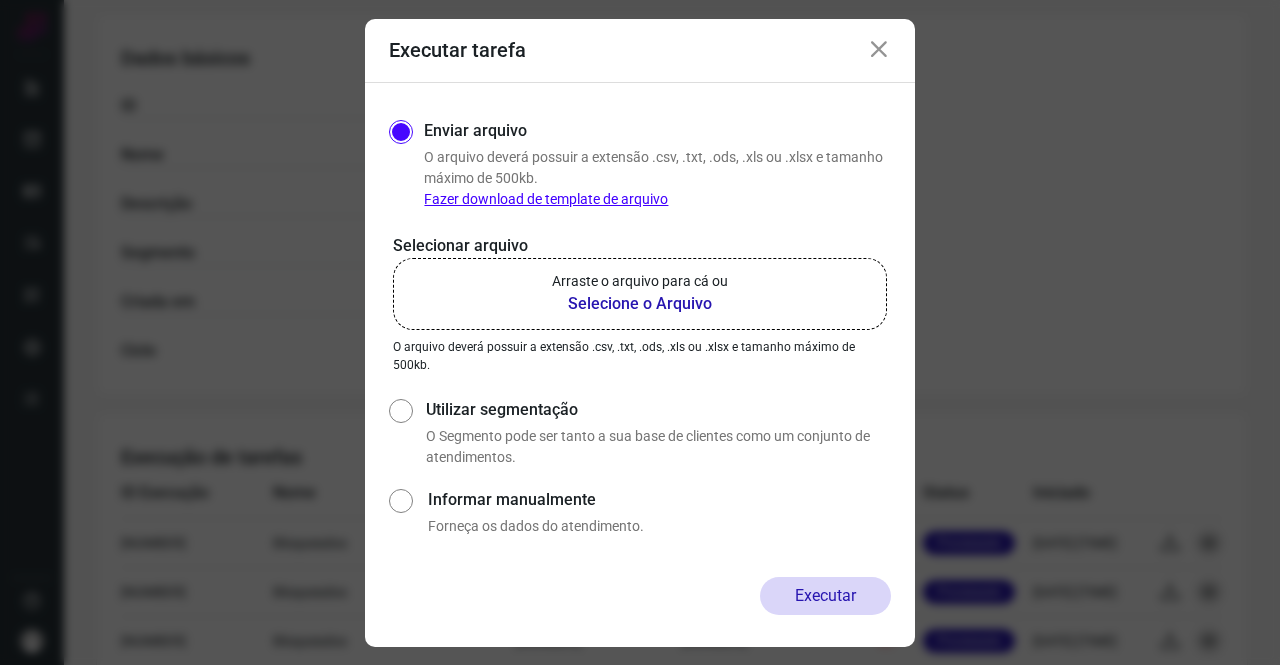 click on "Selecione o Arquivo" at bounding box center (640, 304) 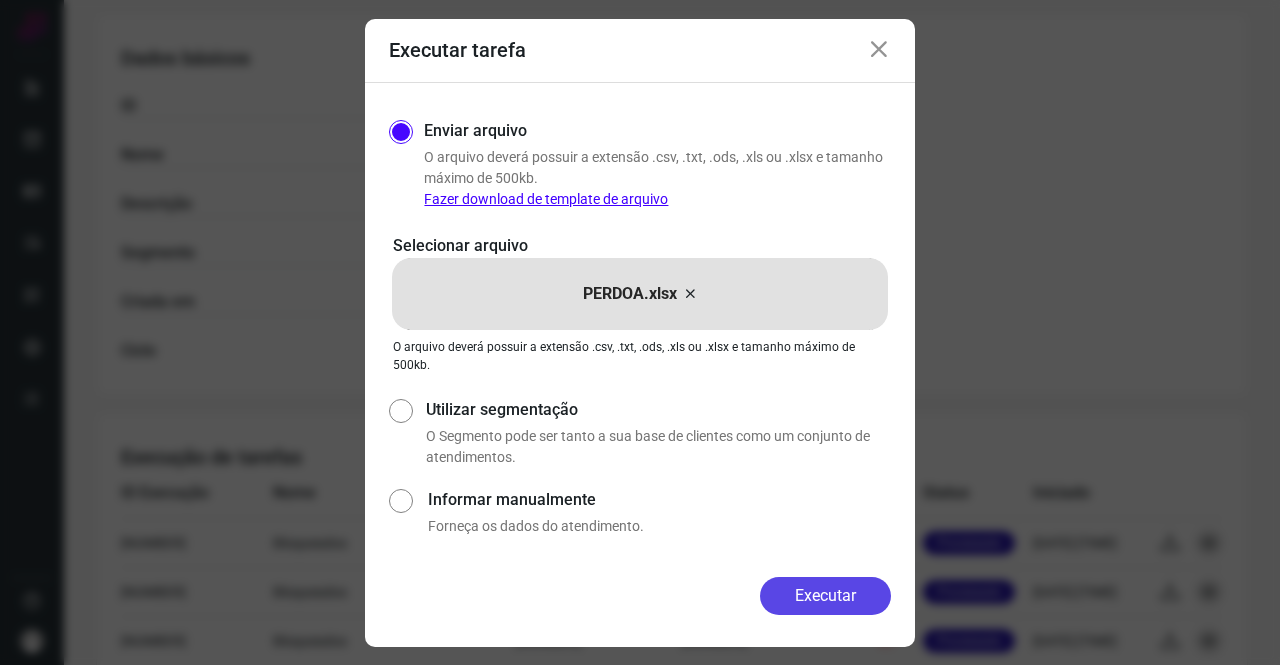 click on "Executar" at bounding box center (825, 596) 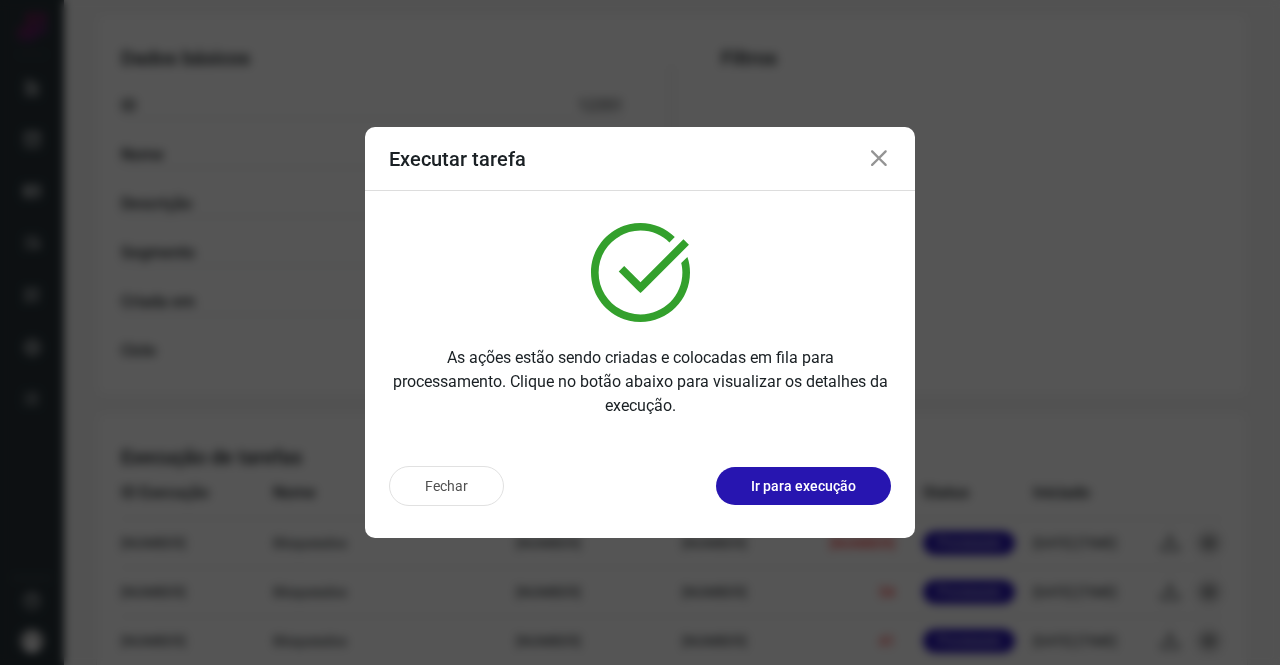 drag, startPoint x: 1120, startPoint y: 249, endPoint x: 1103, endPoint y: 245, distance: 17.464249 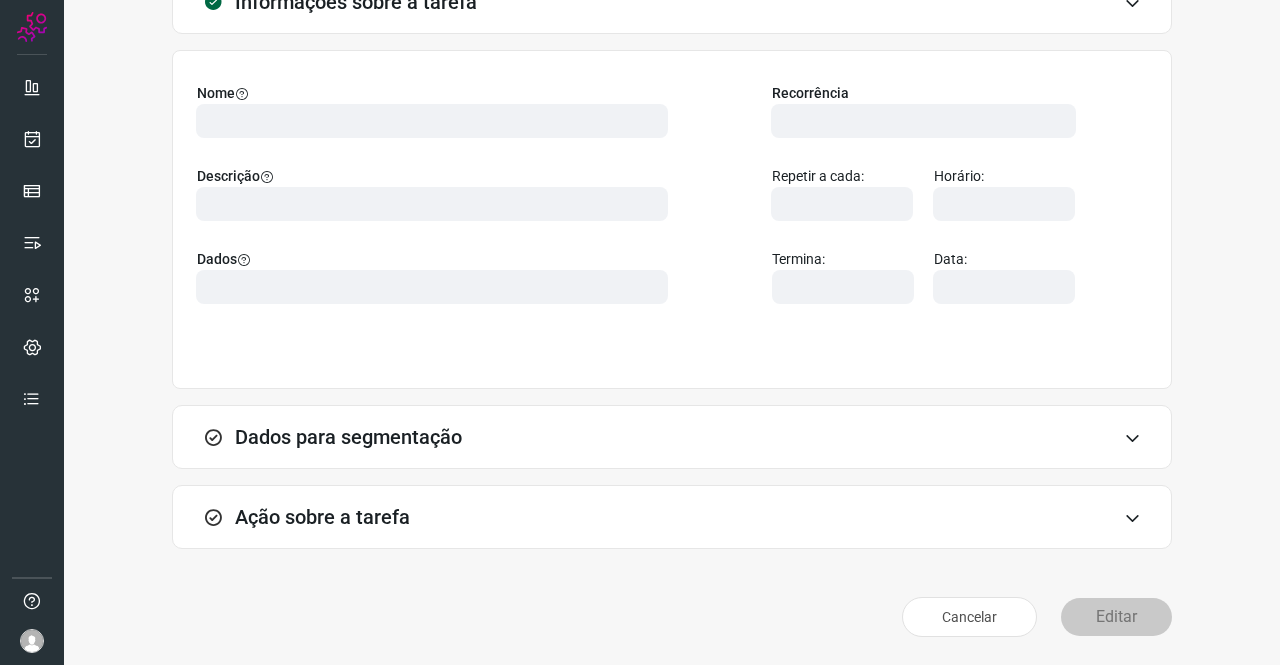 scroll, scrollTop: 115, scrollLeft: 0, axis: vertical 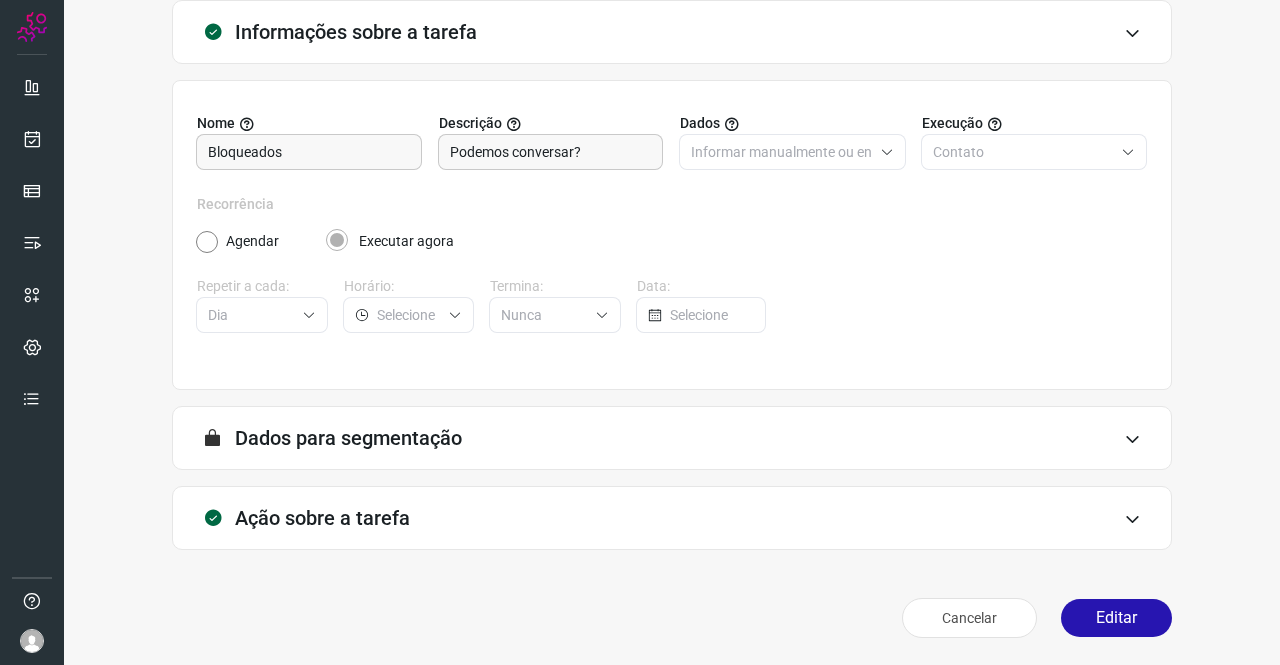 type on "Amigo 0800" 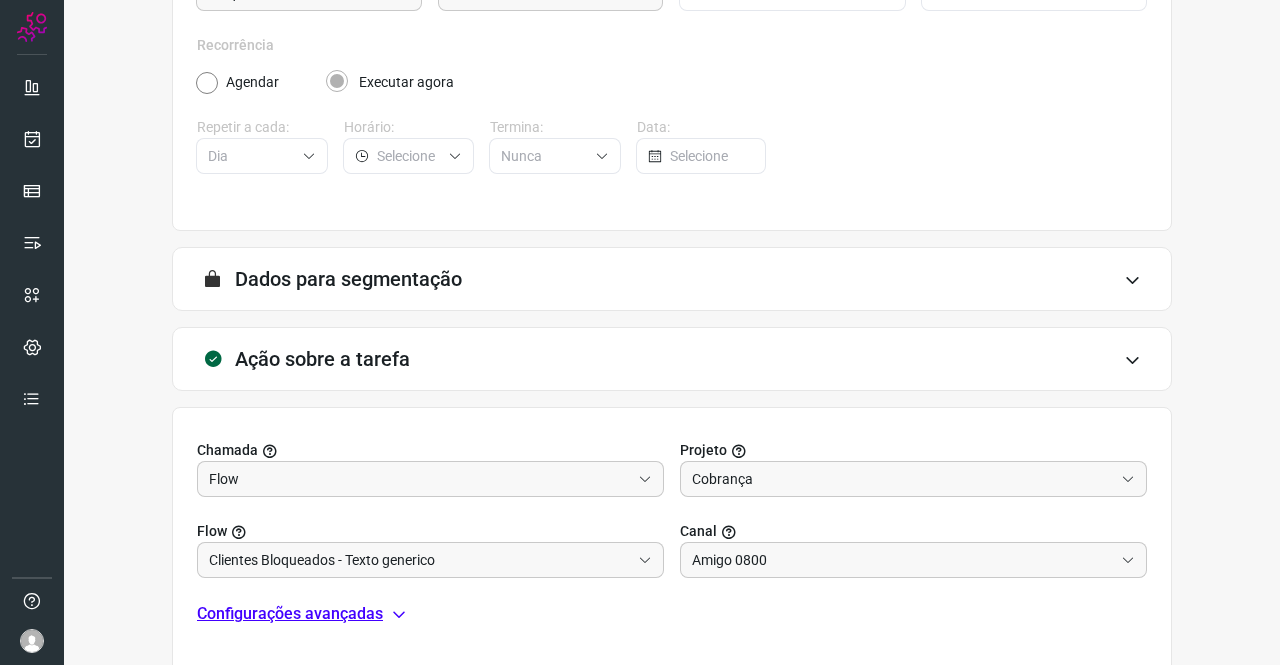 scroll, scrollTop: 431, scrollLeft: 0, axis: vertical 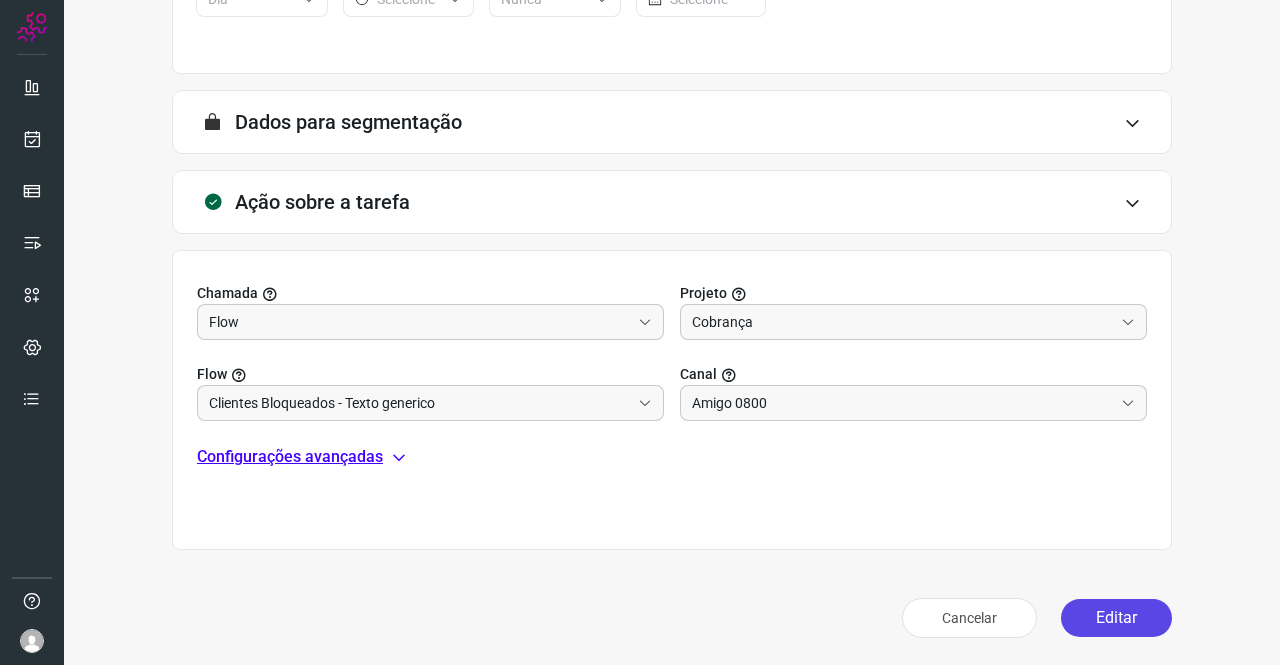 click on "Editar" at bounding box center [1116, 618] 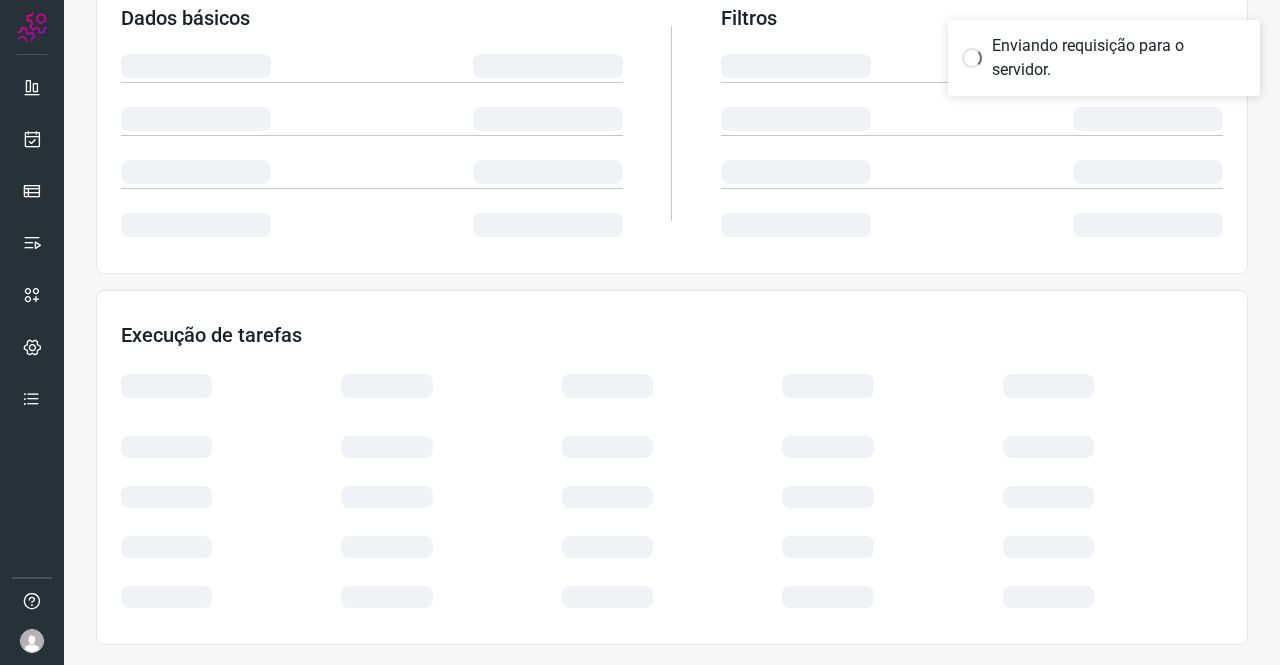 scroll, scrollTop: 364, scrollLeft: 0, axis: vertical 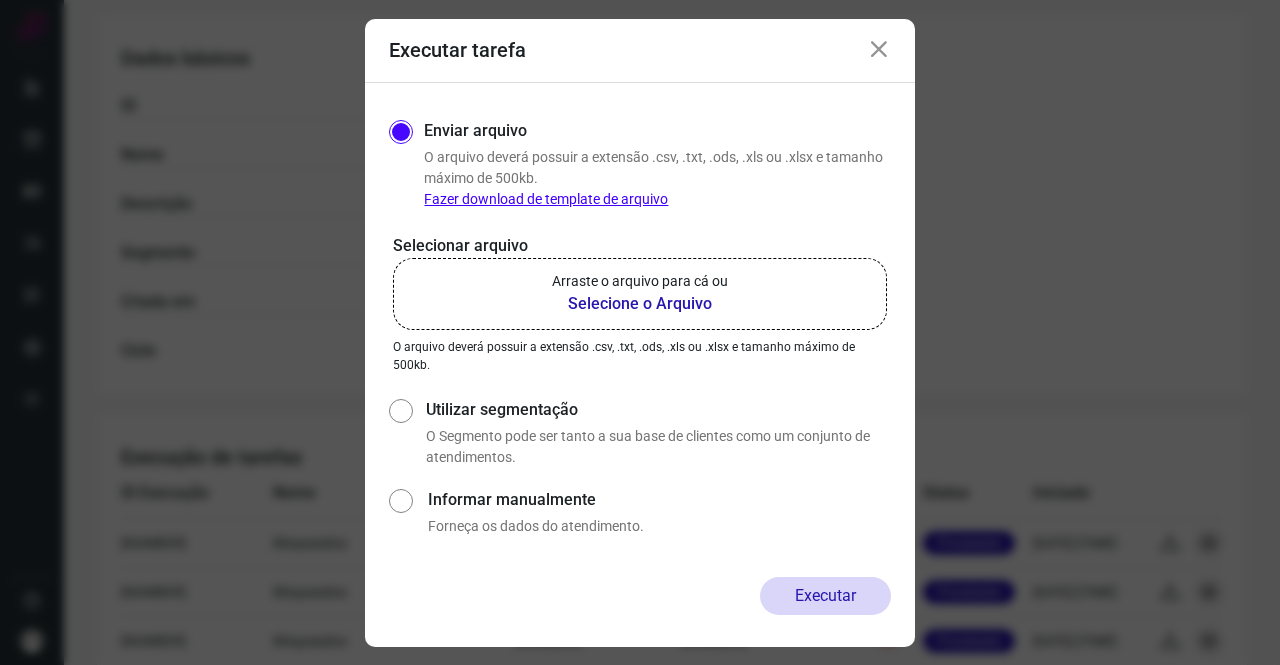 click on "Selecione o Arquivo" at bounding box center (640, 304) 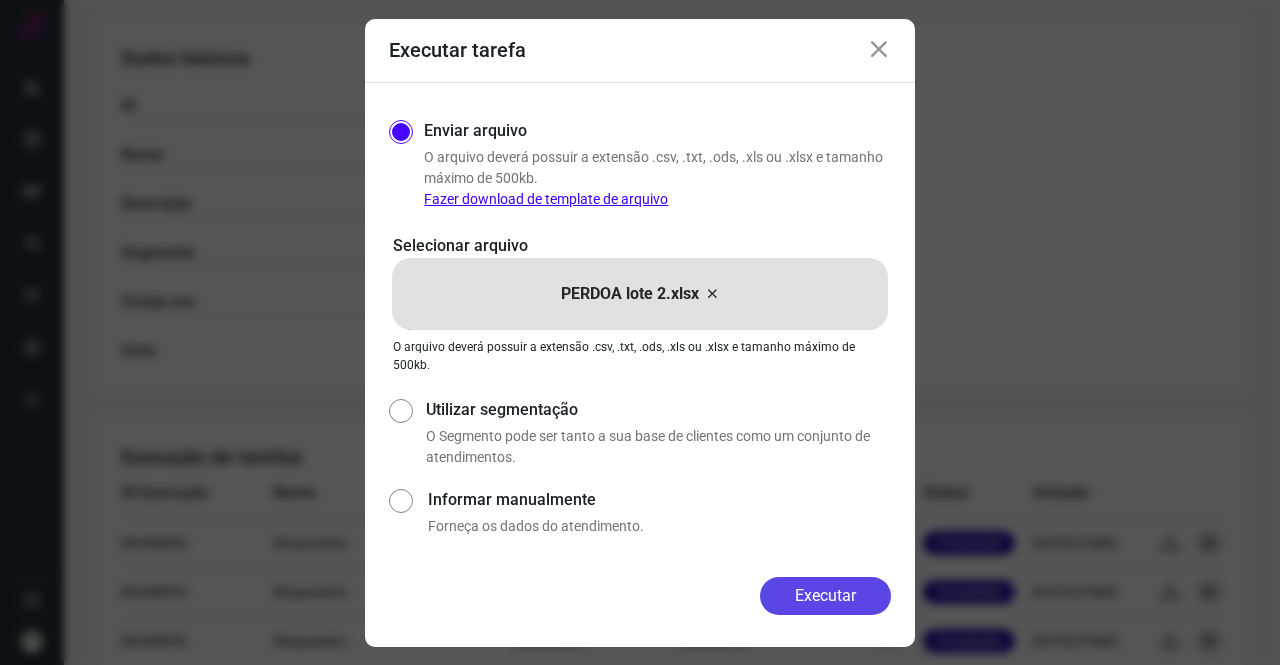 click on "Executar" at bounding box center (825, 596) 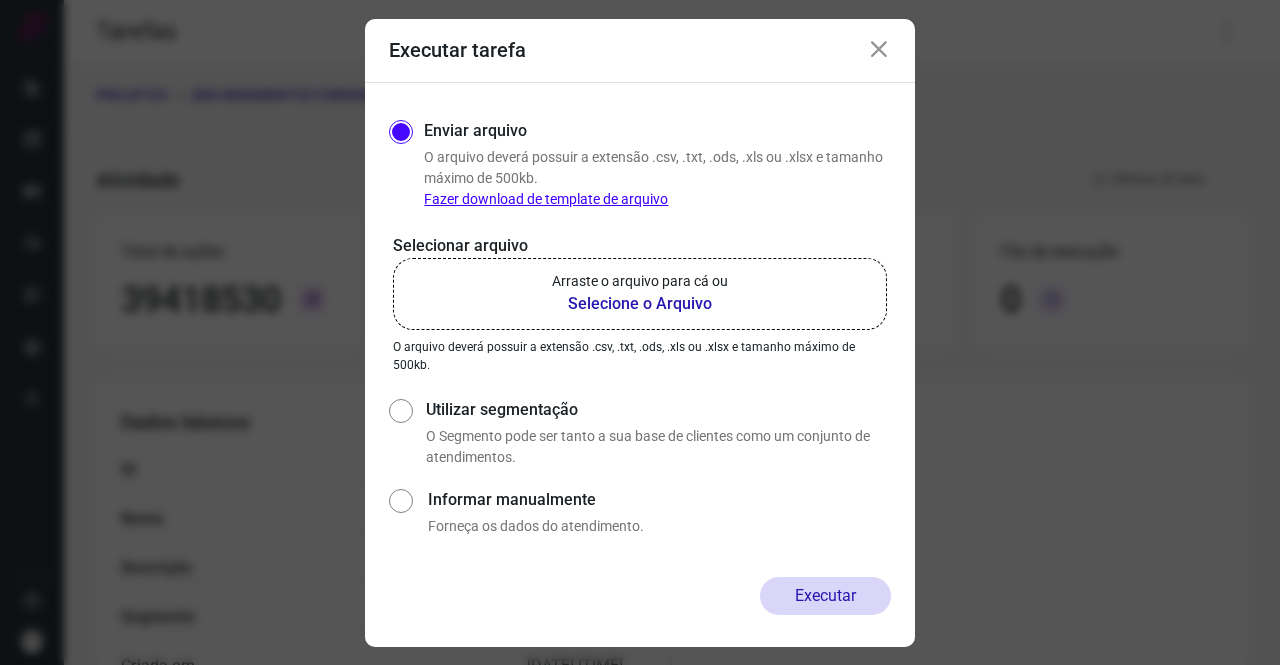 scroll, scrollTop: 0, scrollLeft: 0, axis: both 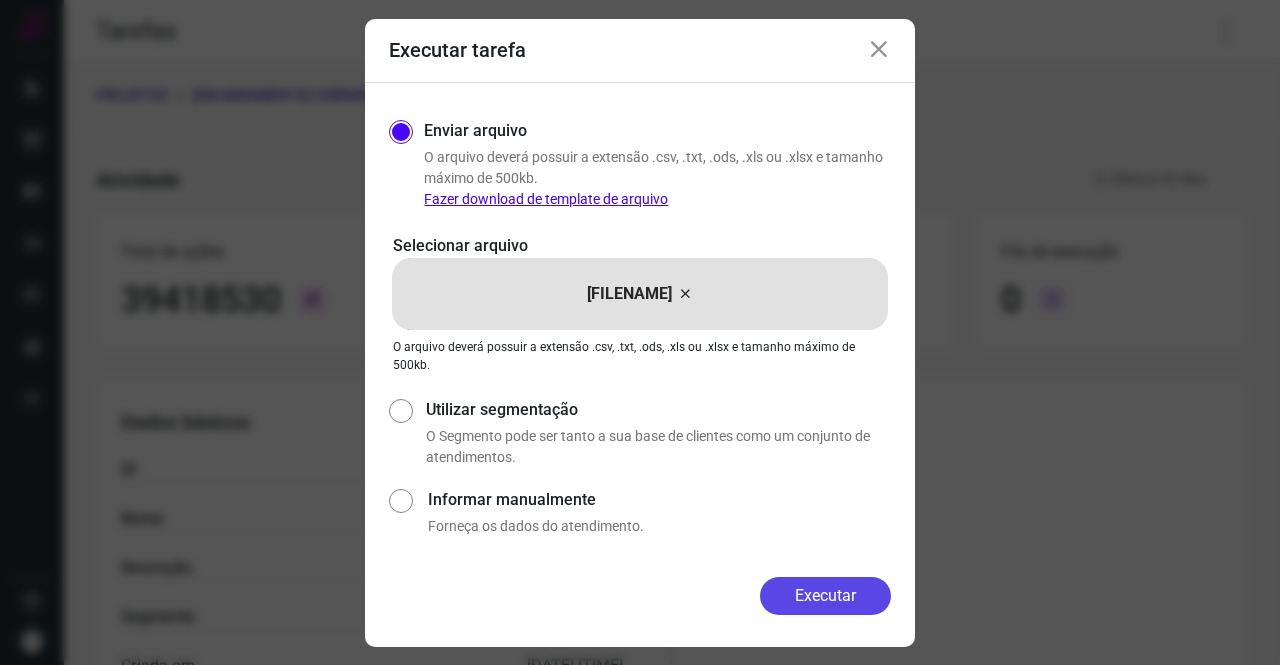 click on "Executar" at bounding box center (825, 596) 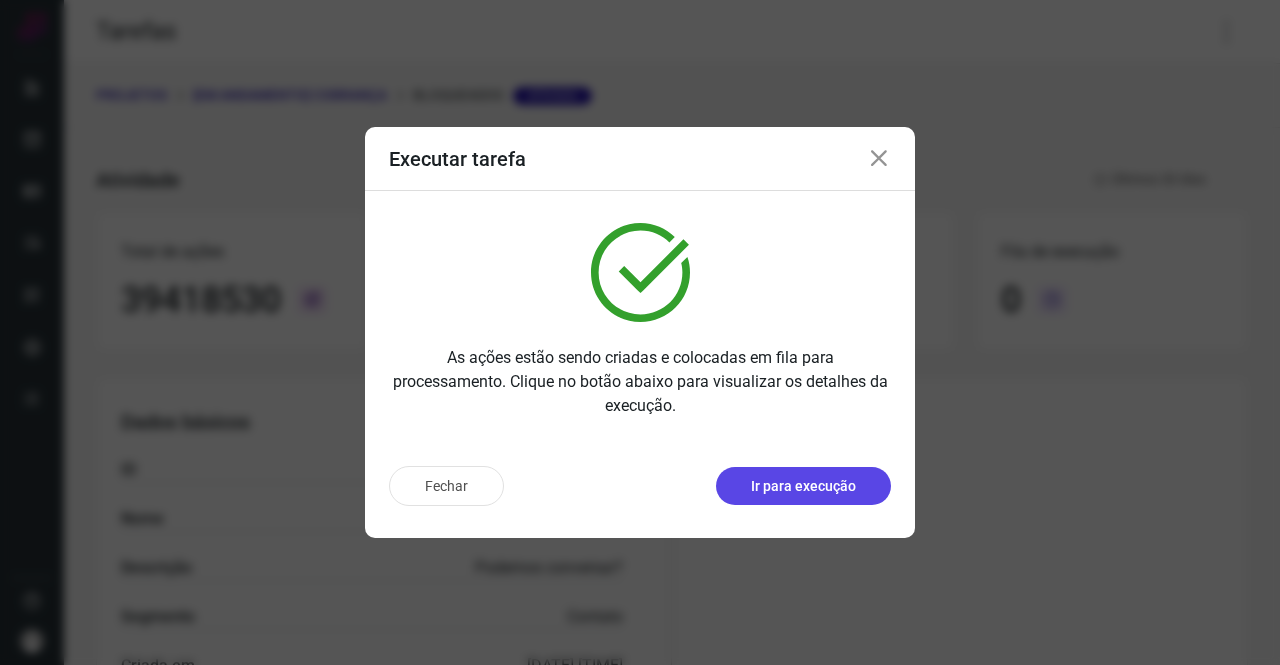 click on "Ir para execução" at bounding box center [803, 486] 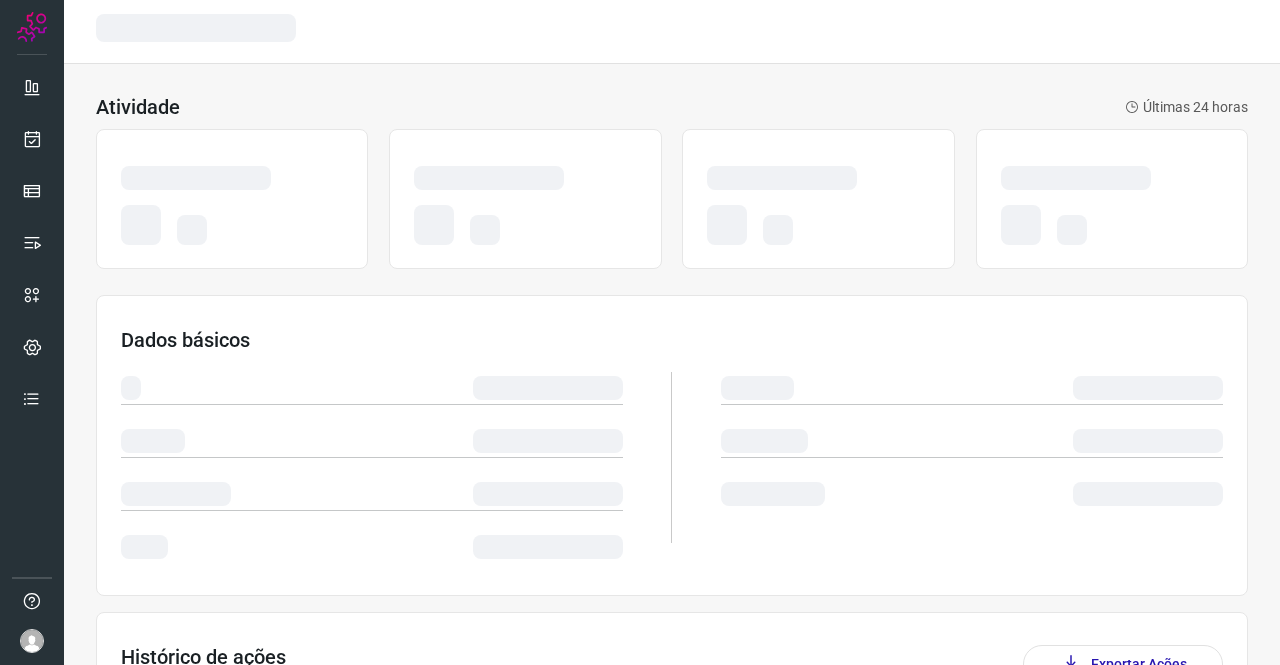 scroll, scrollTop: 0, scrollLeft: 0, axis: both 